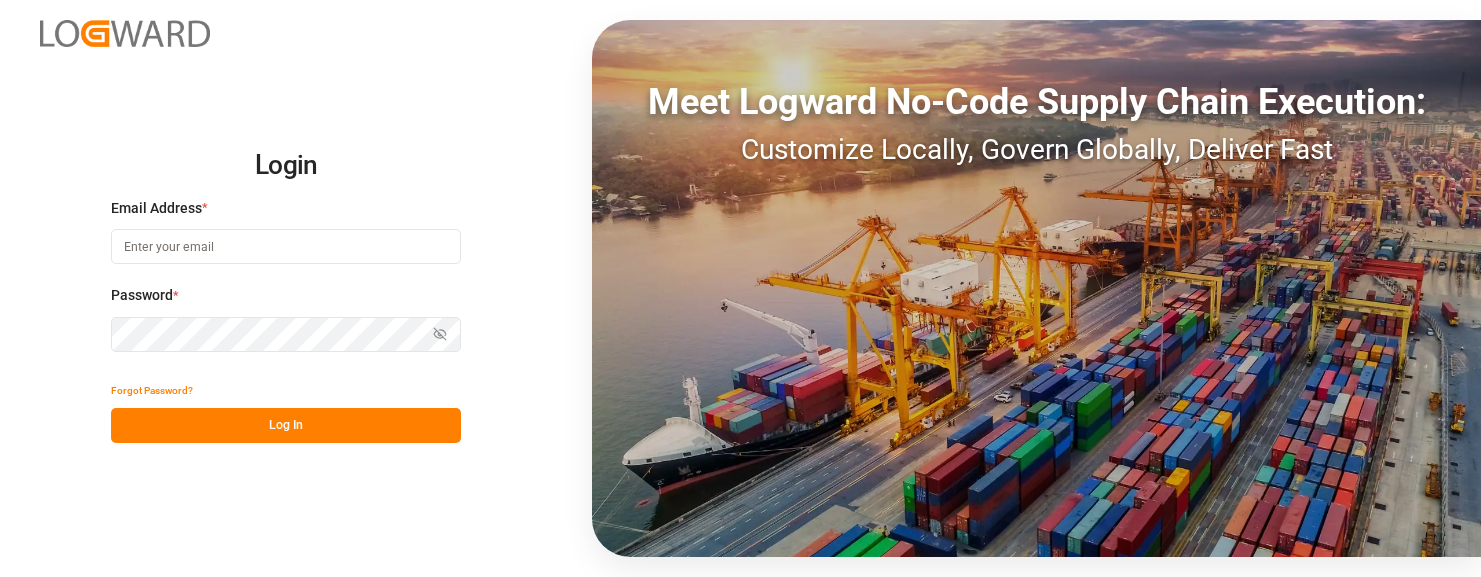 scroll, scrollTop: 0, scrollLeft: 0, axis: both 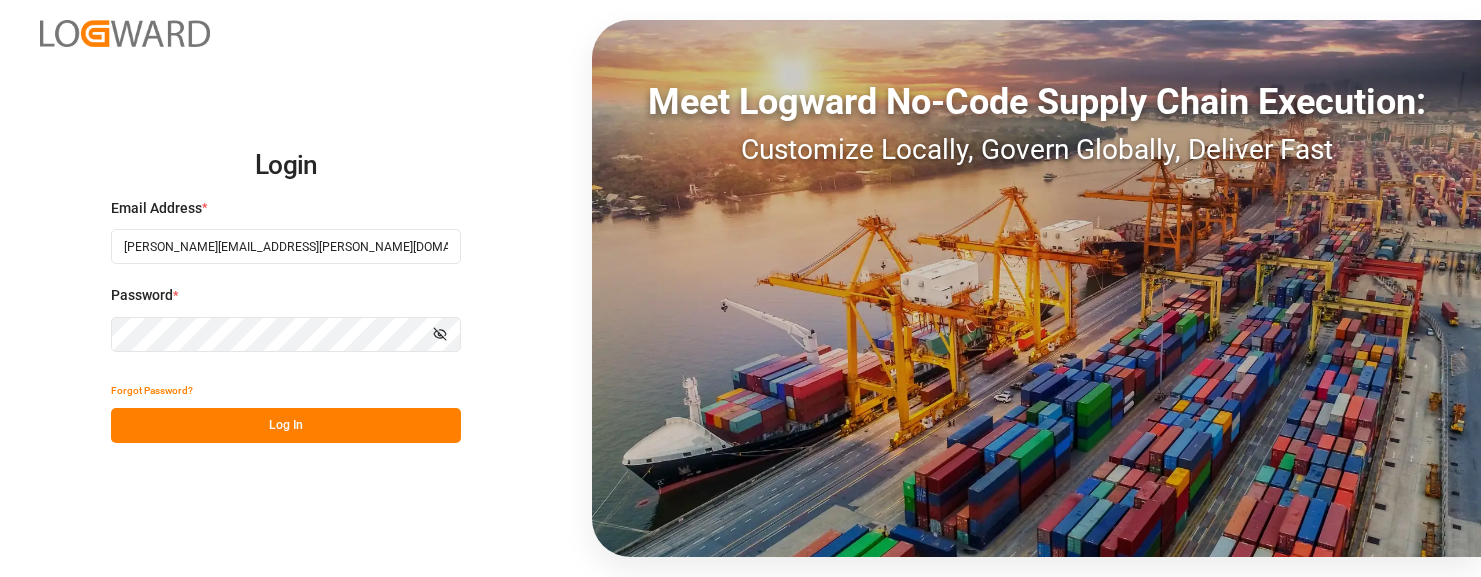 click on "Log In" at bounding box center (286, 425) 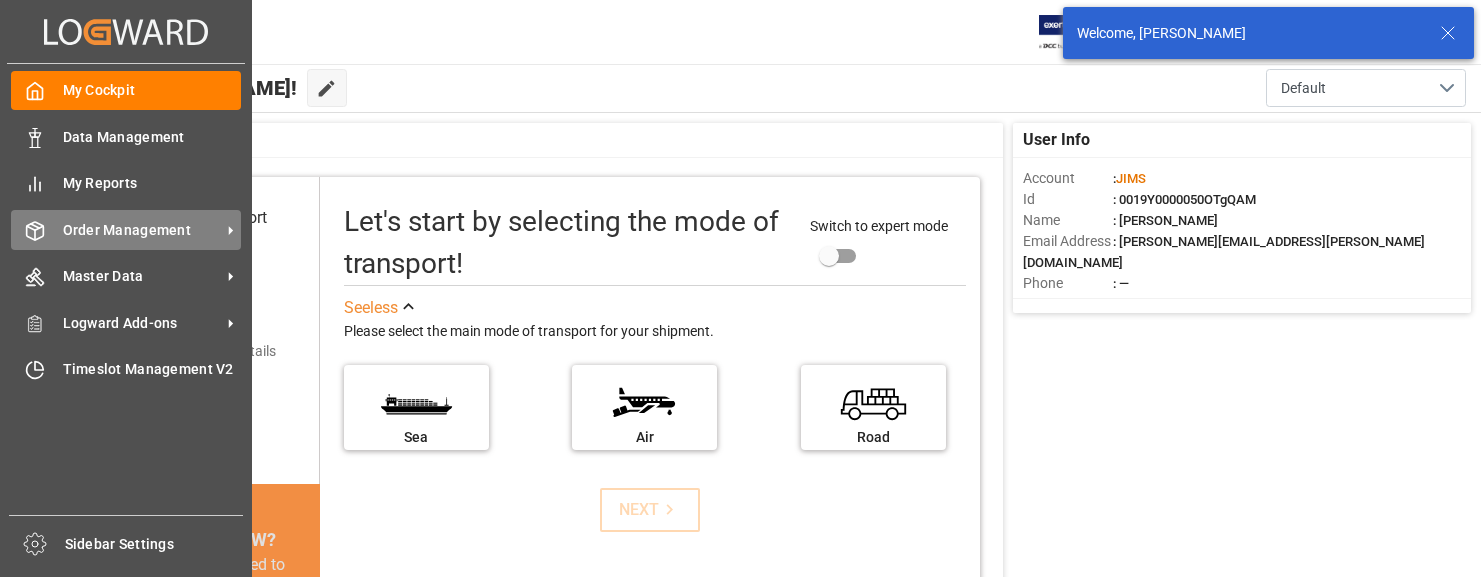 click on "Order Management" at bounding box center [142, 230] 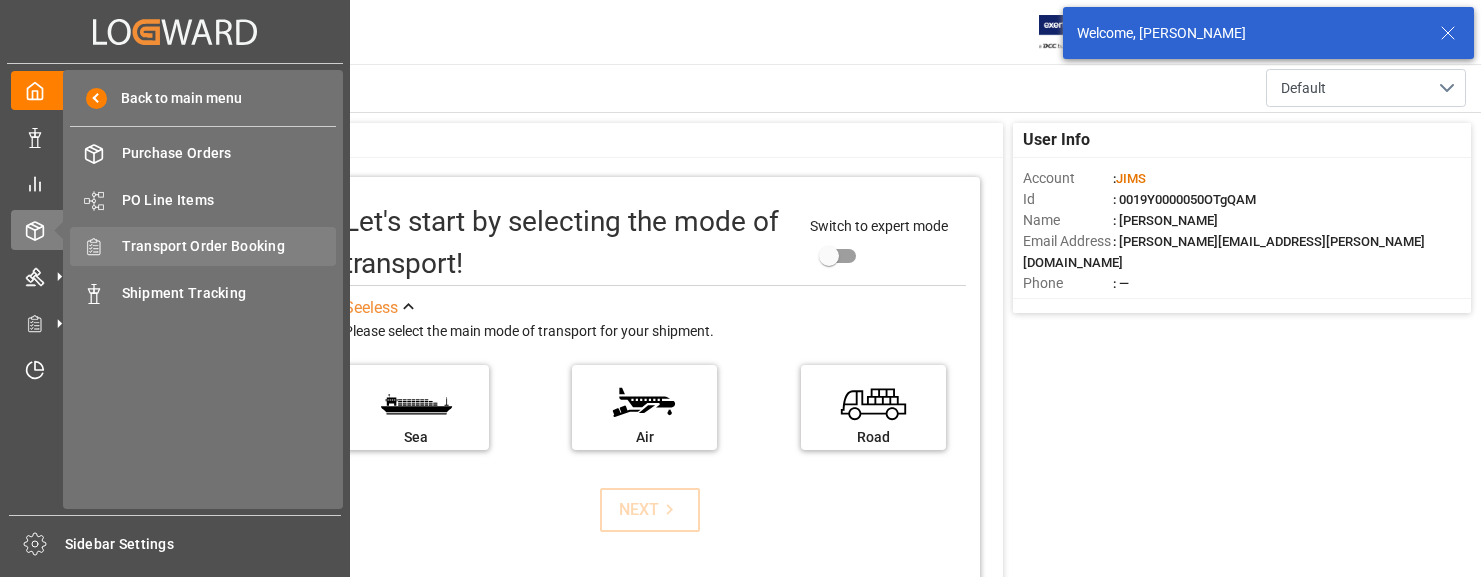 click on "Transport Order Booking" at bounding box center (229, 246) 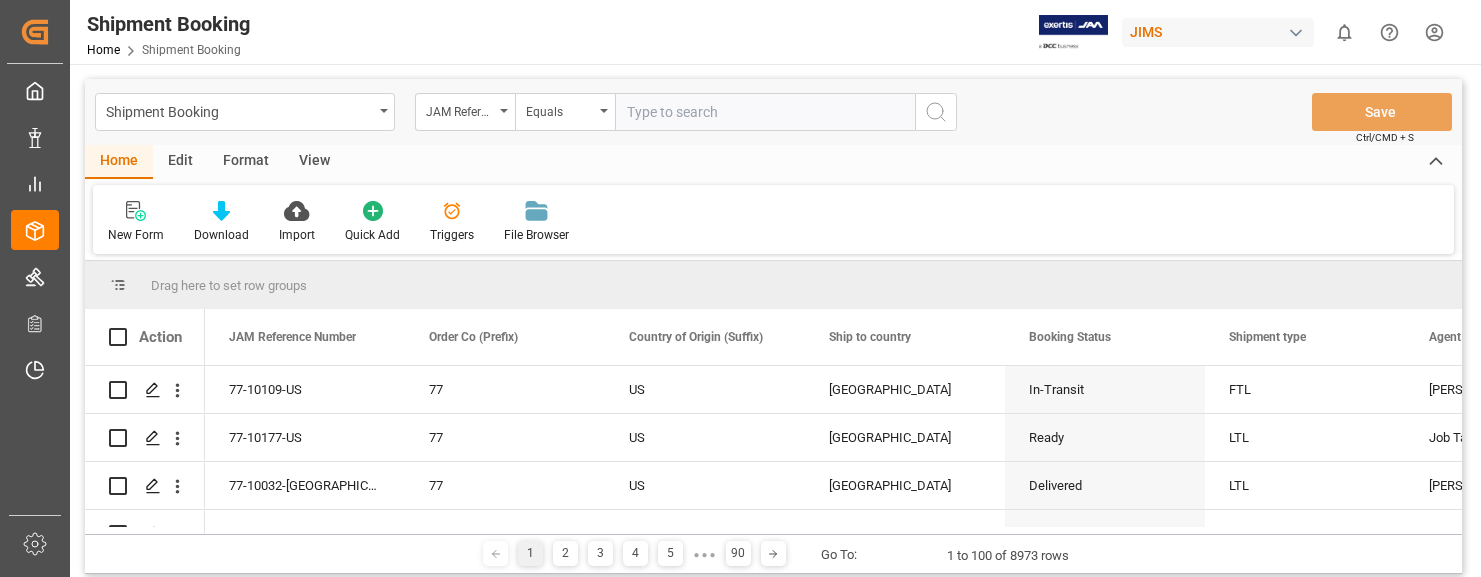 click at bounding box center [765, 112] 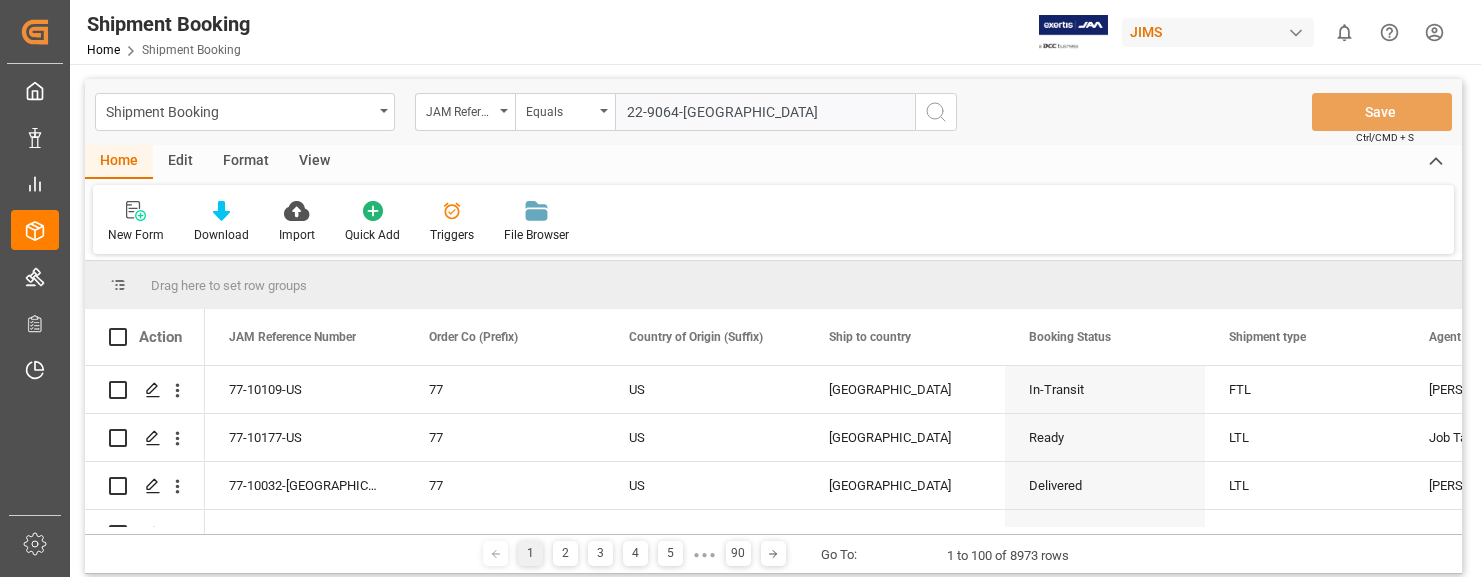type on "22-9064-[GEOGRAPHIC_DATA]" 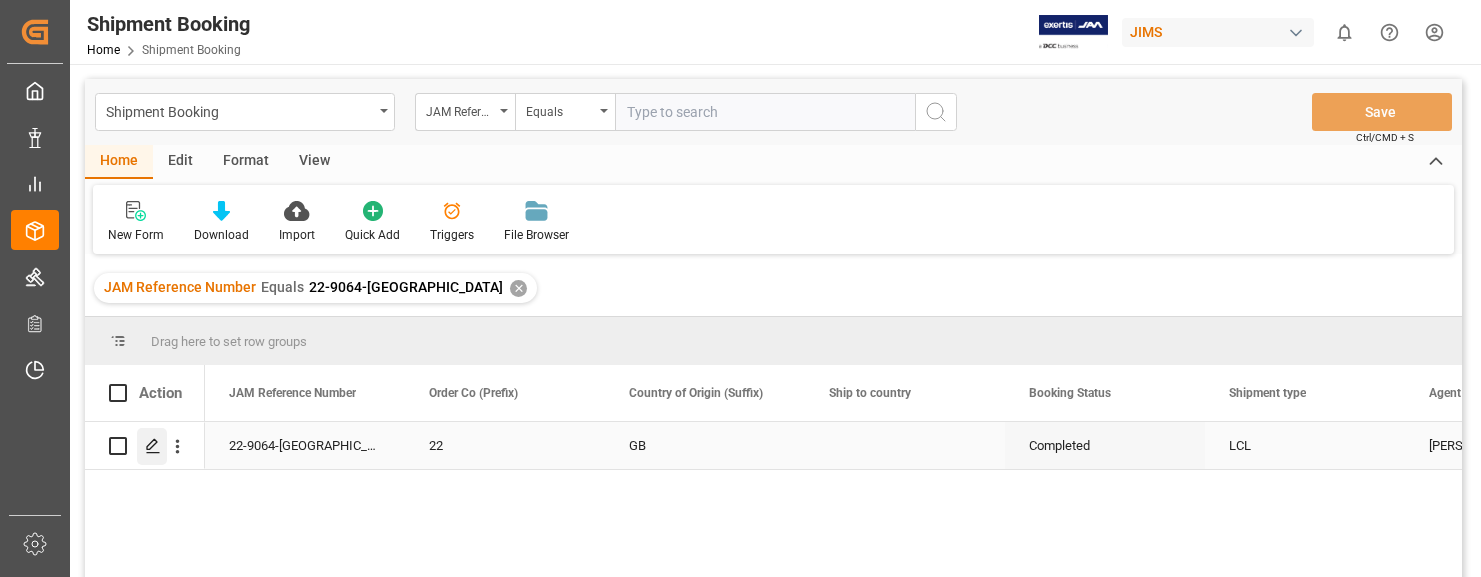 click 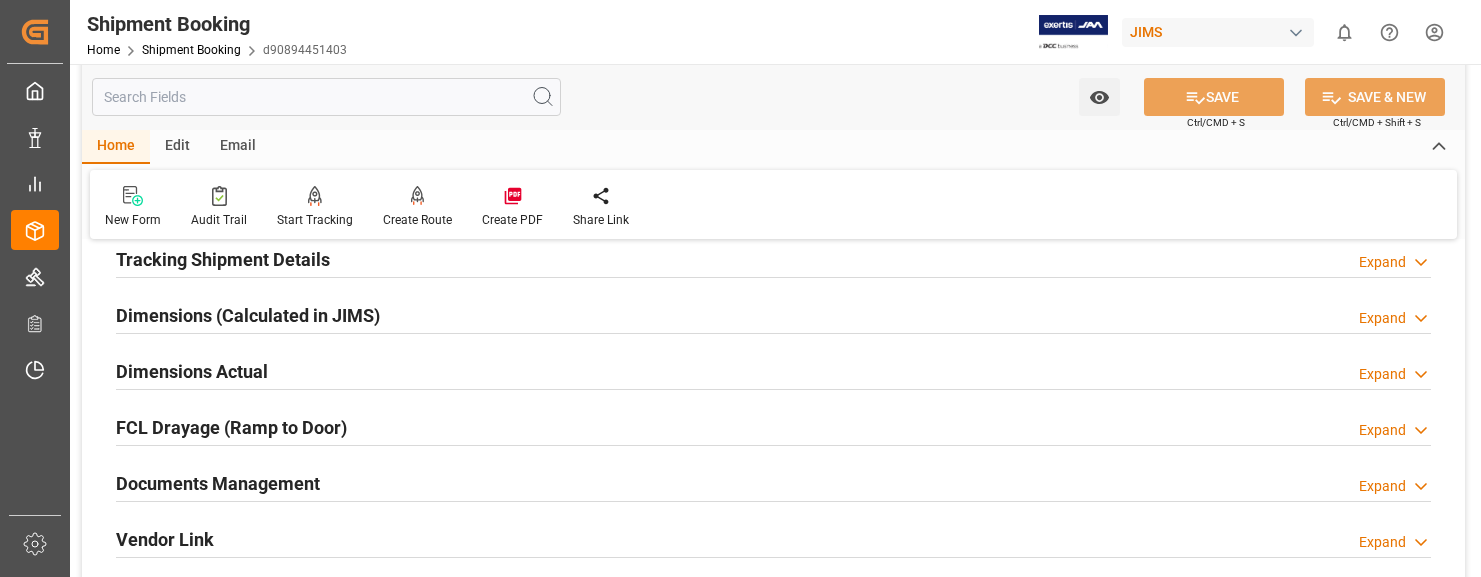 scroll, scrollTop: 500, scrollLeft: 0, axis: vertical 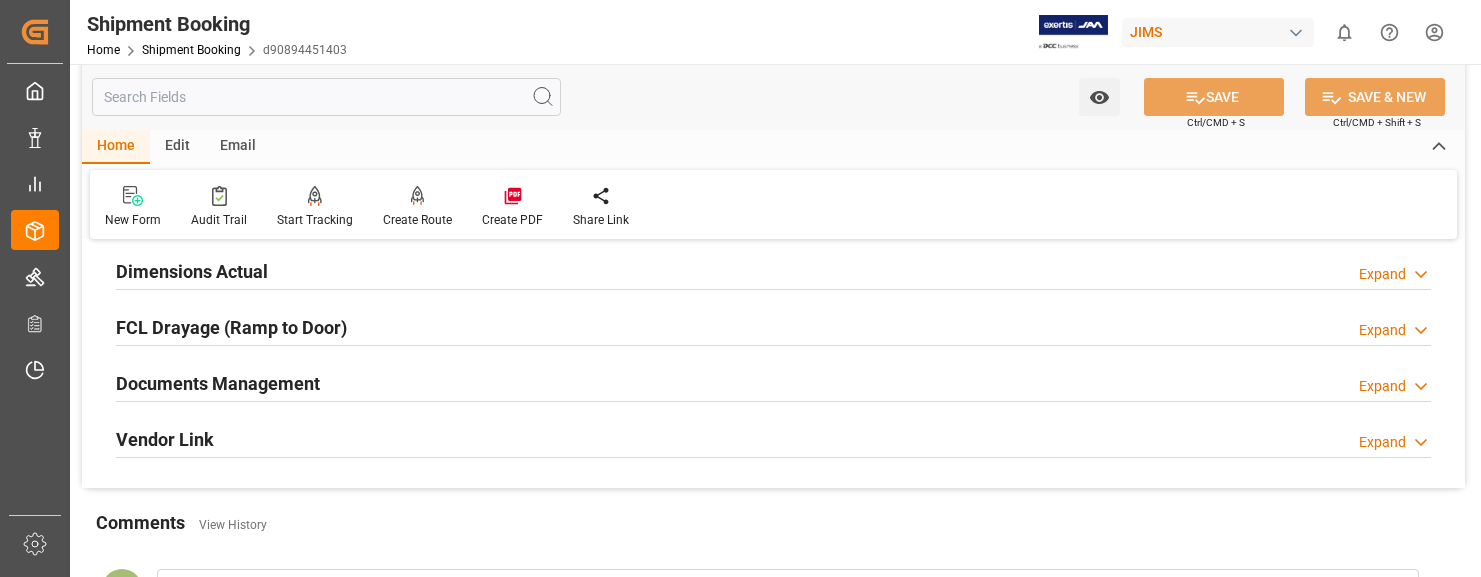 click on "Expand" at bounding box center (1382, 386) 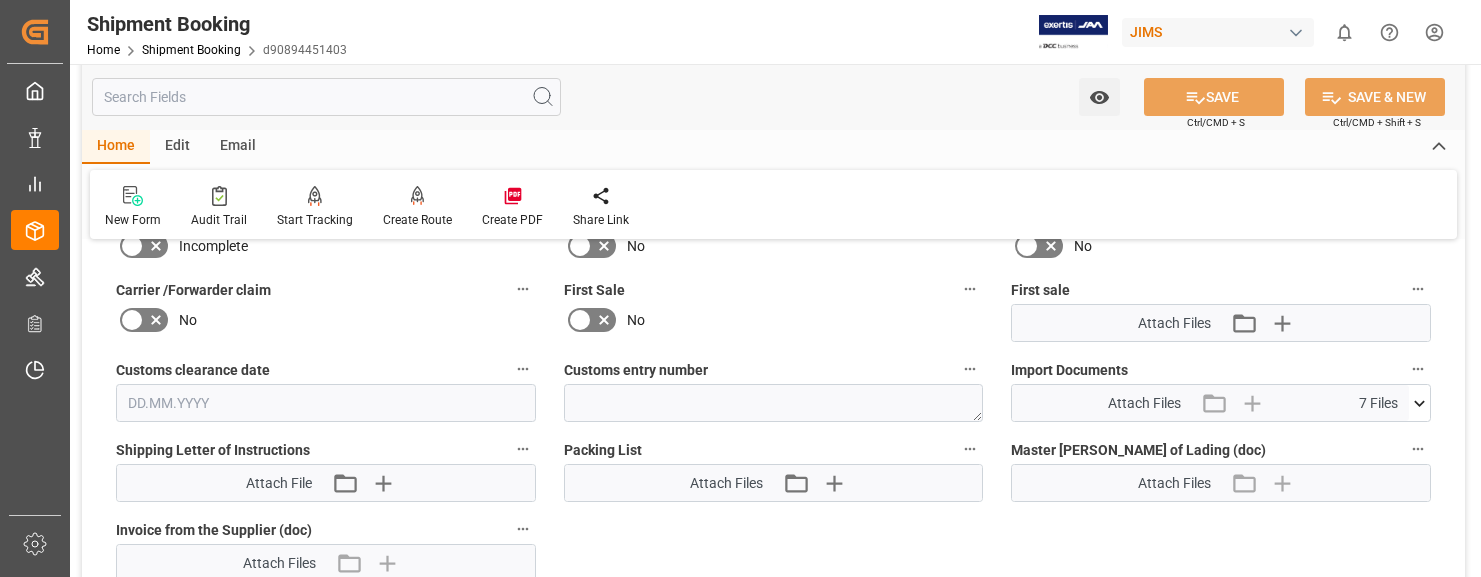 scroll, scrollTop: 900, scrollLeft: 0, axis: vertical 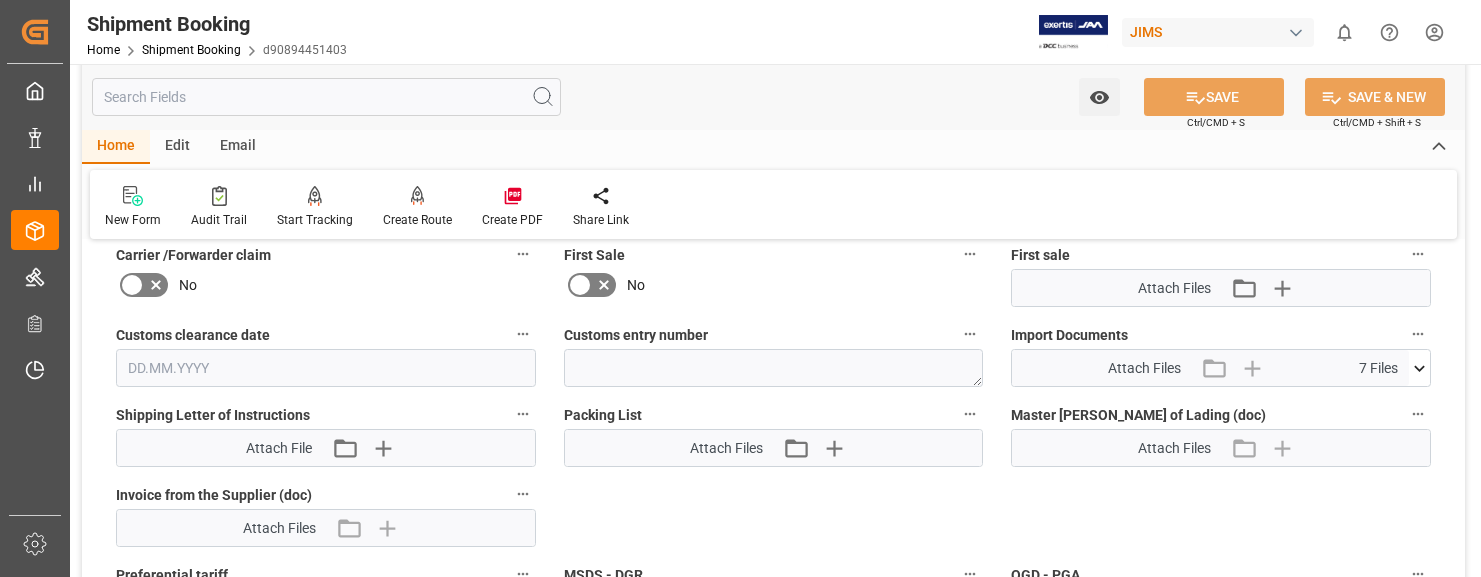 click 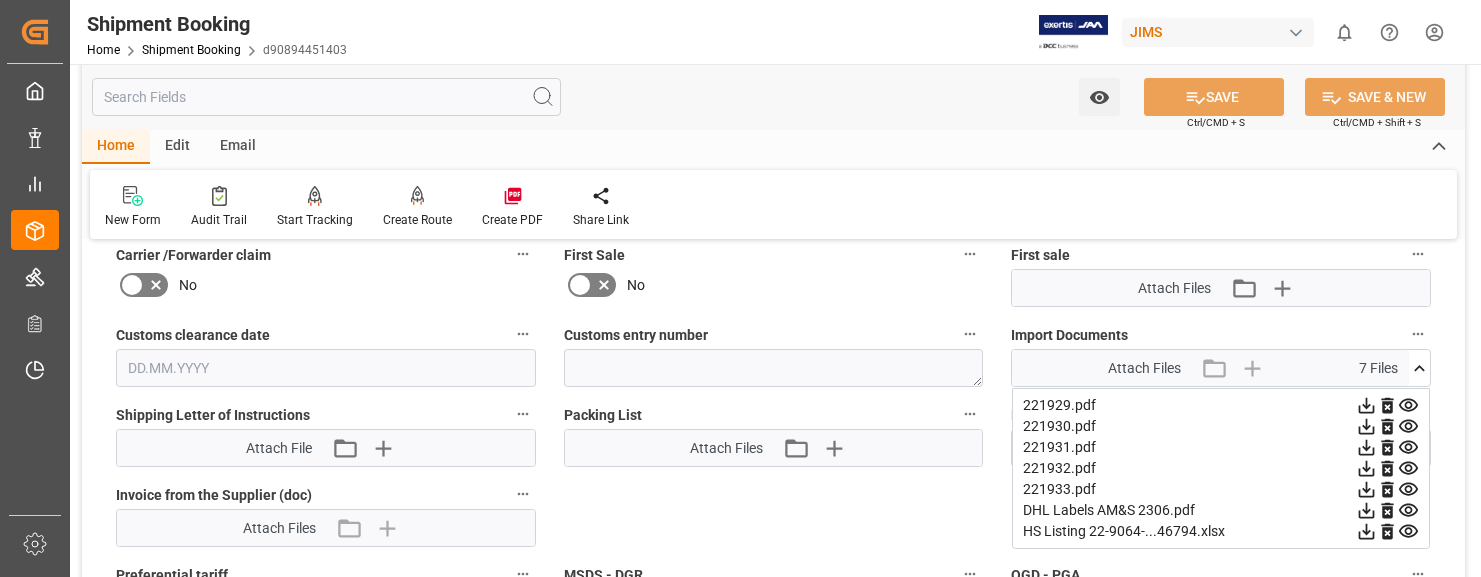 click 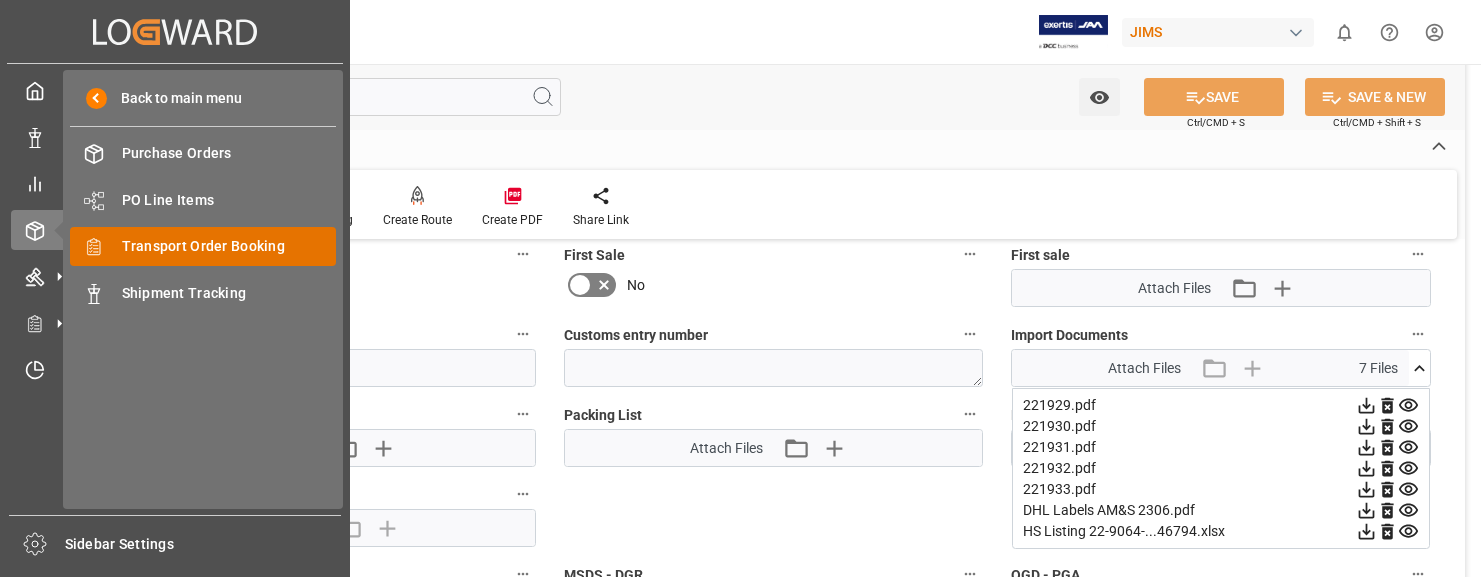 click on "Transport Order Booking" at bounding box center [229, 246] 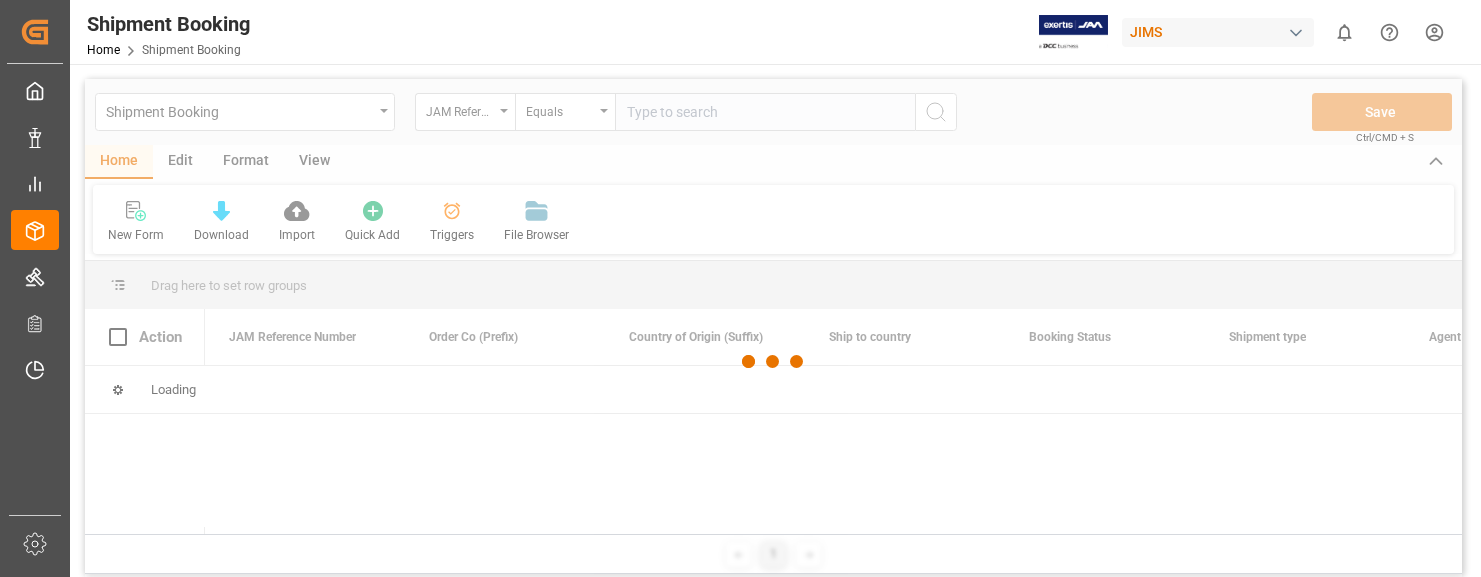 click at bounding box center (773, 361) 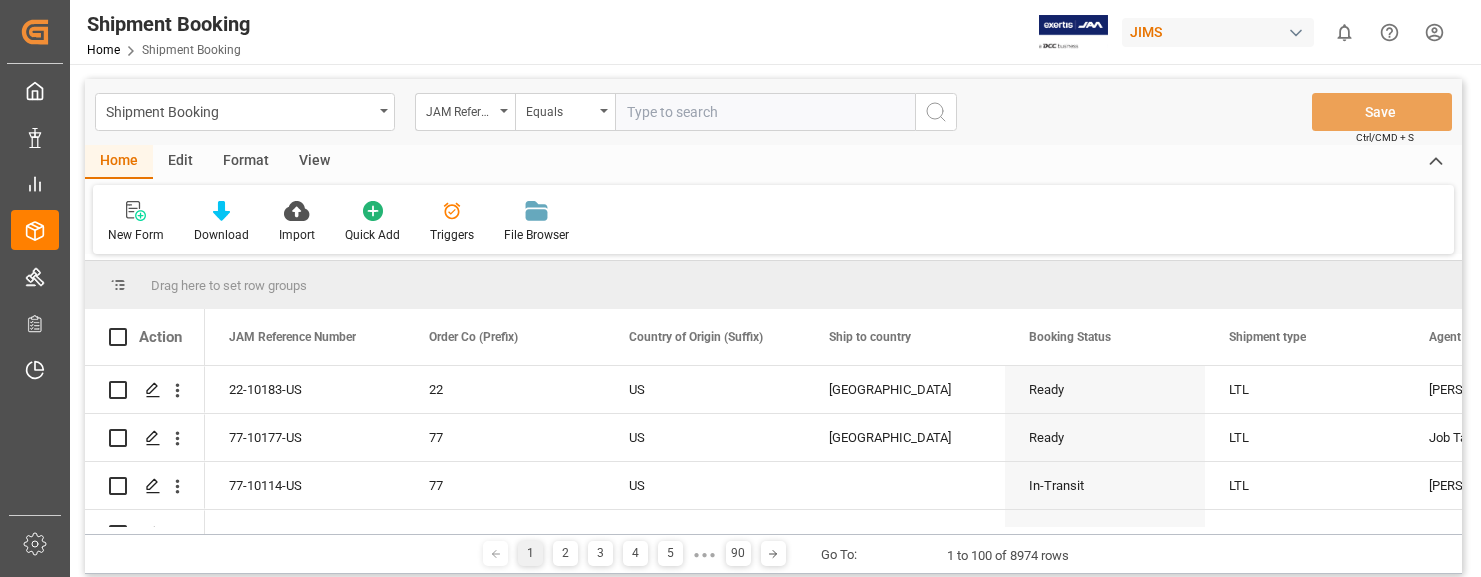 click at bounding box center [765, 112] 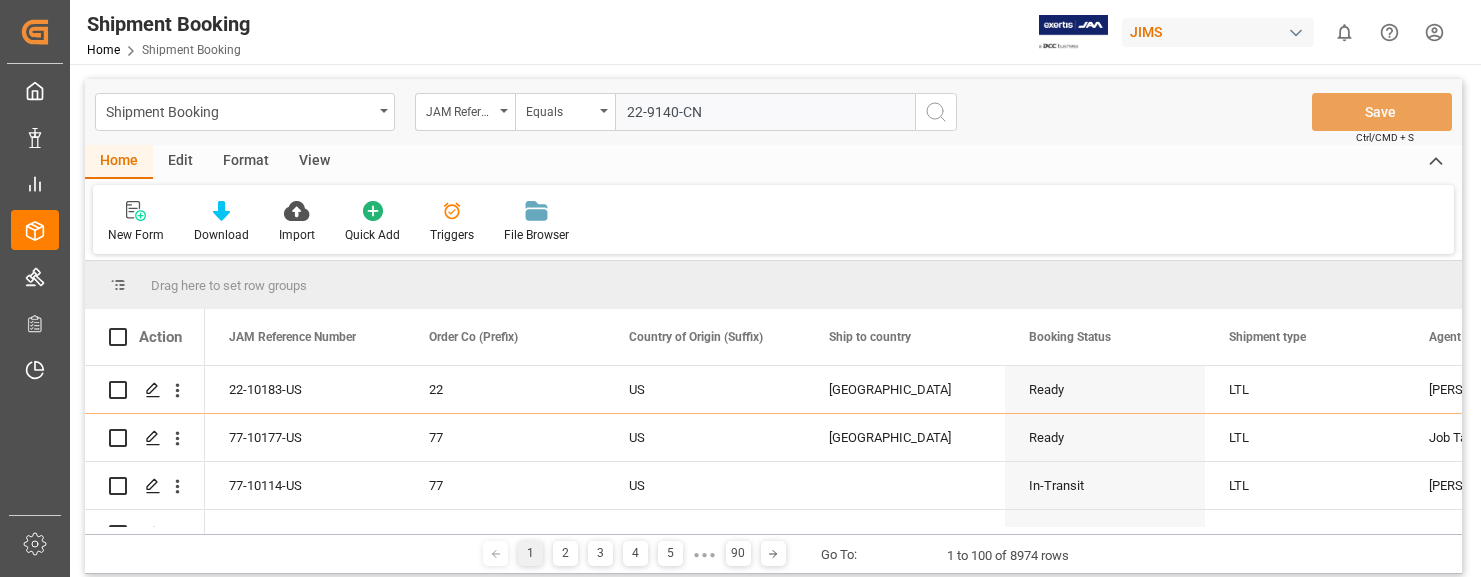 type on "22-9140-CN" 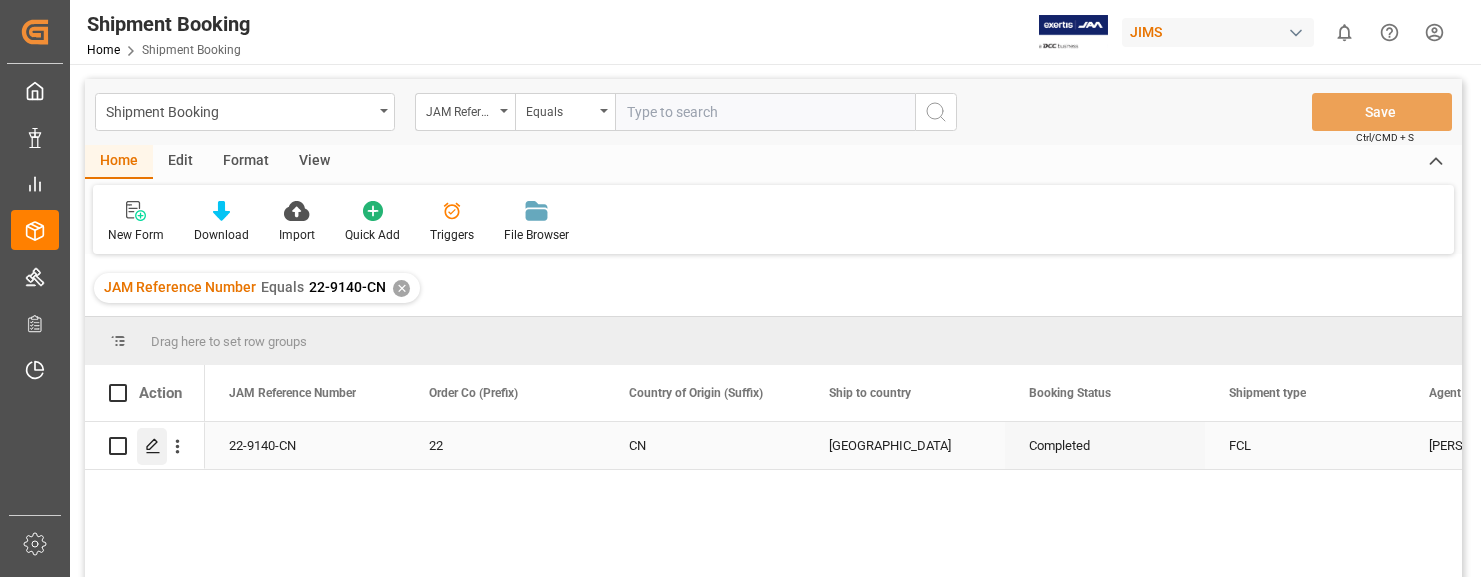 click 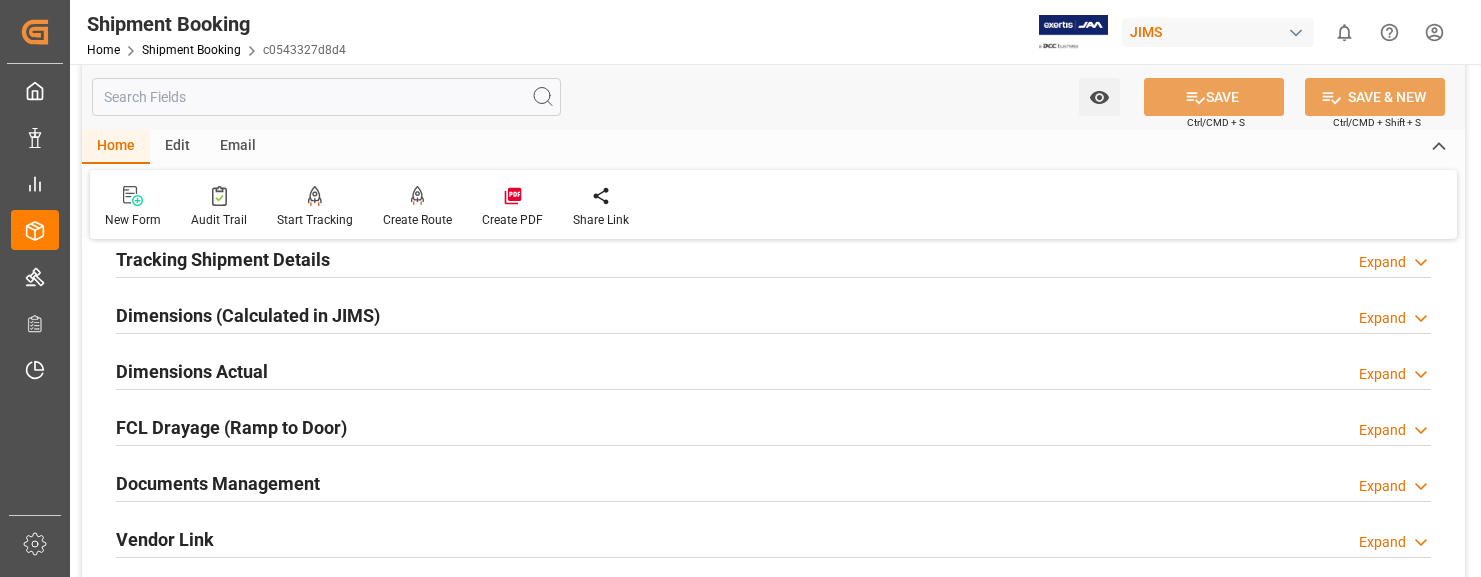 scroll, scrollTop: 500, scrollLeft: 0, axis: vertical 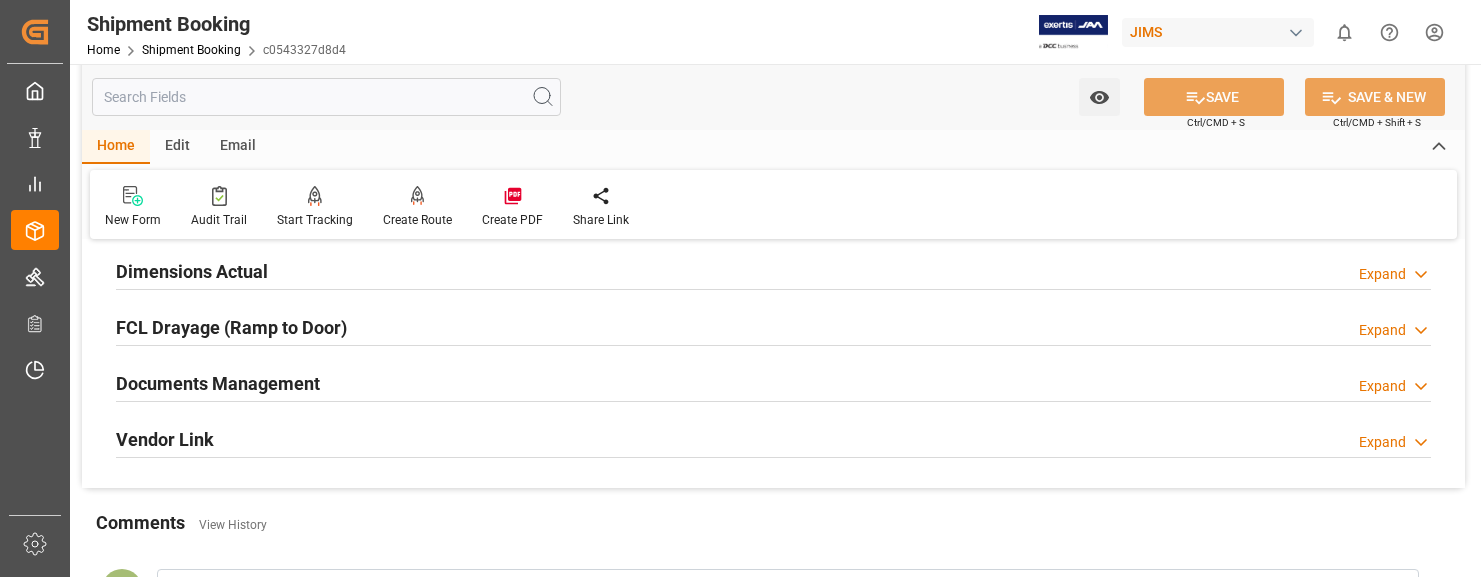 click on "Expand" at bounding box center [1382, 386] 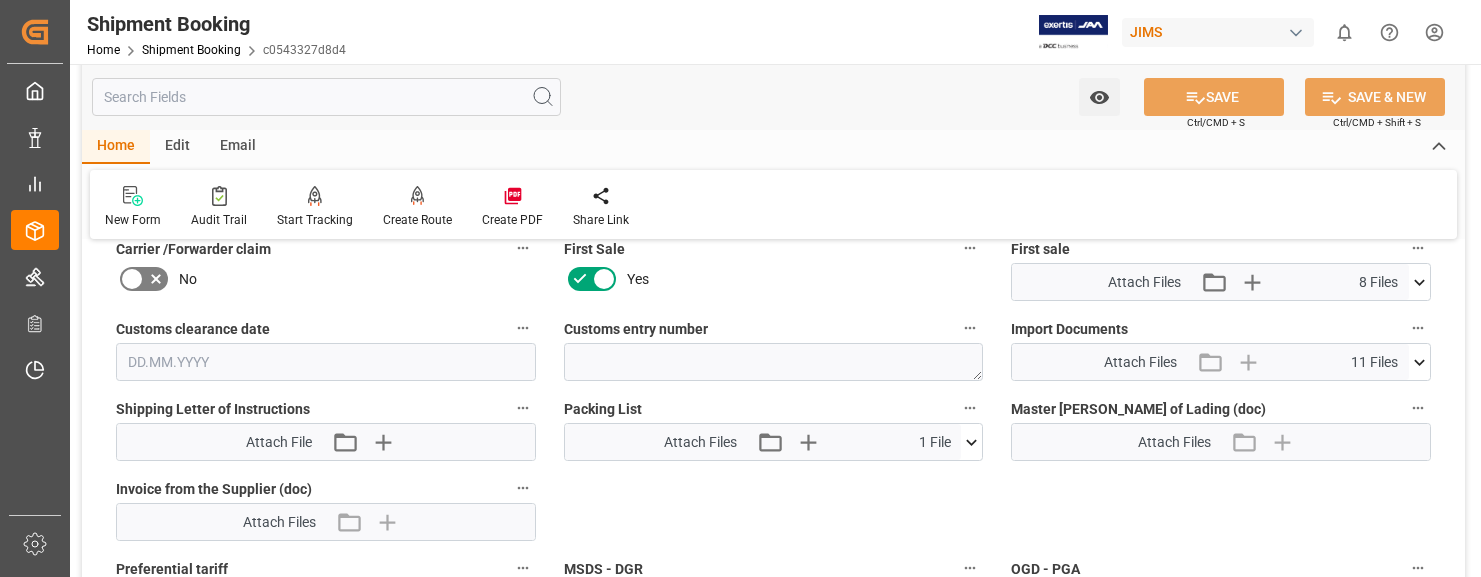 scroll, scrollTop: 900, scrollLeft: 0, axis: vertical 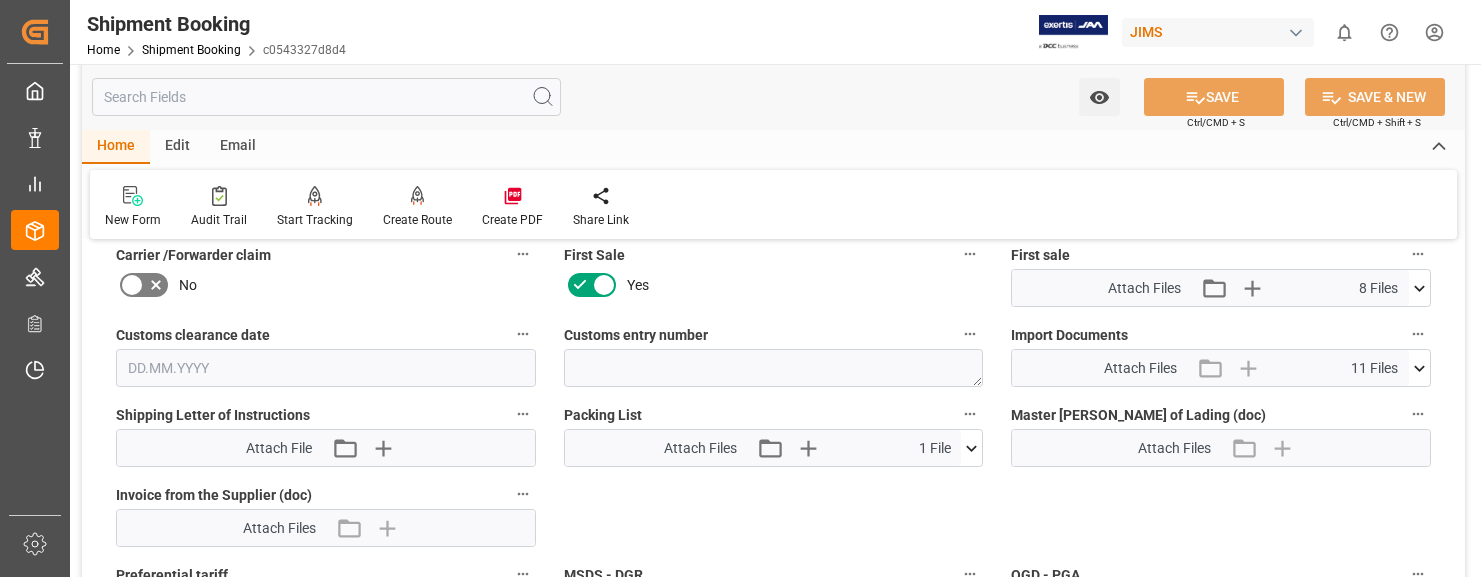 click 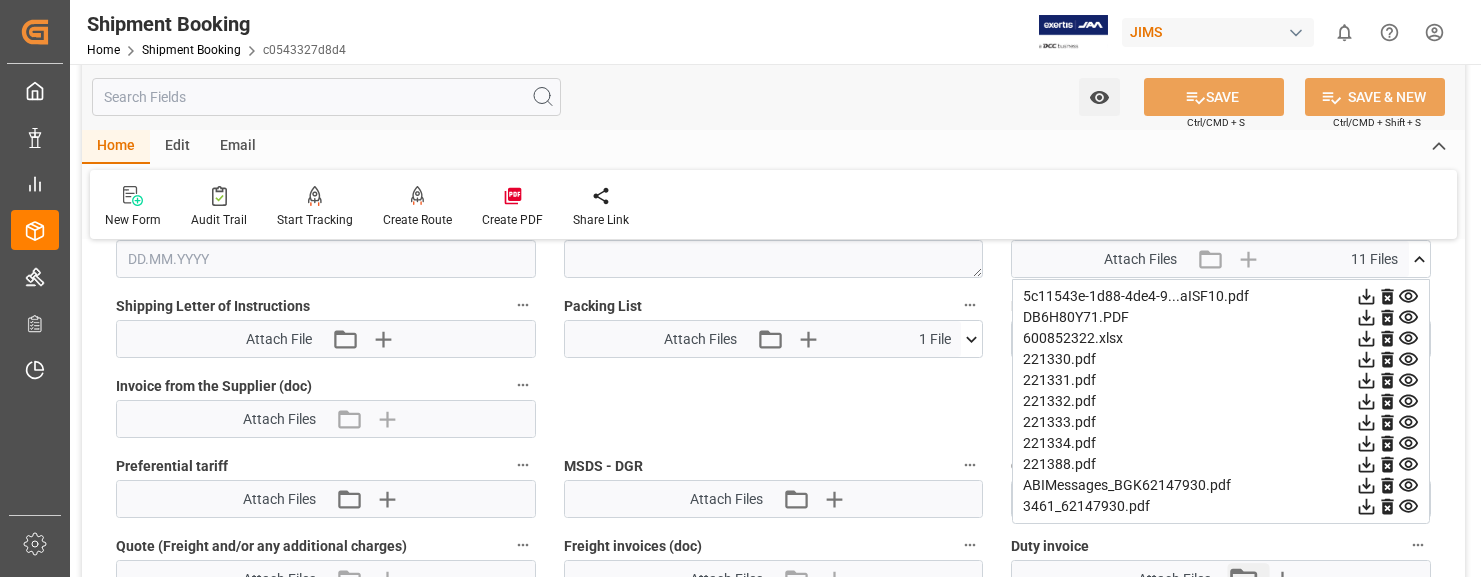 scroll, scrollTop: 1100, scrollLeft: 0, axis: vertical 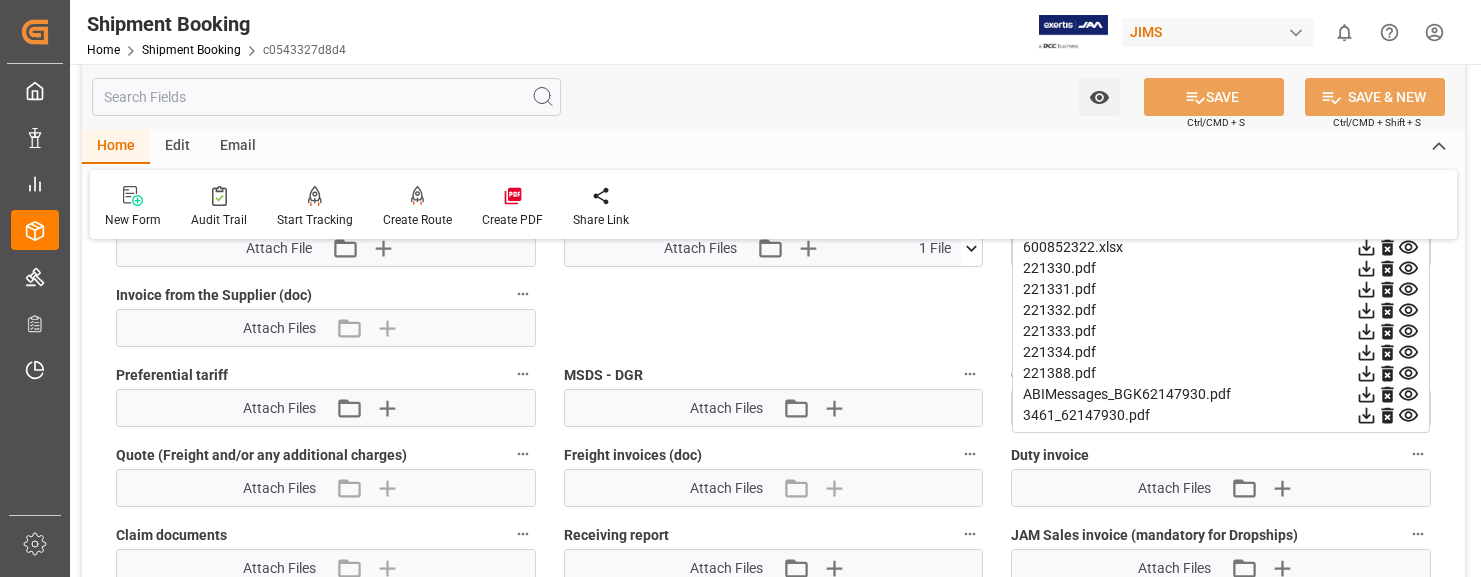 click 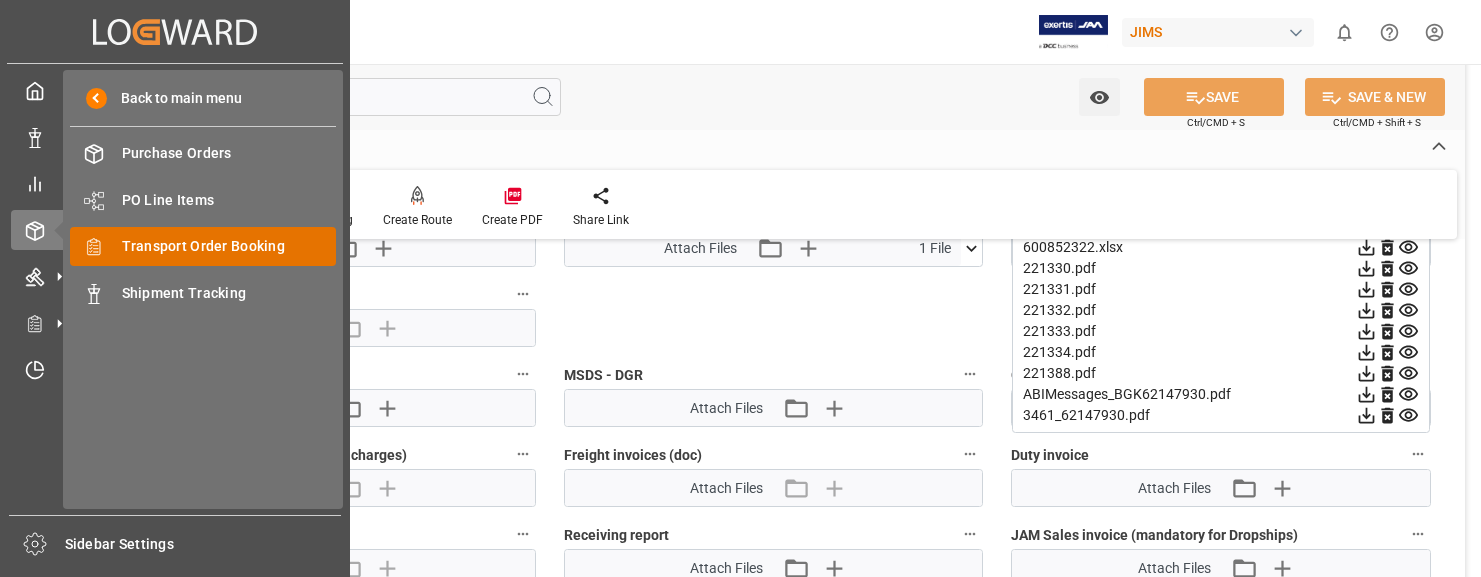click on "Transport Order Booking" at bounding box center [229, 246] 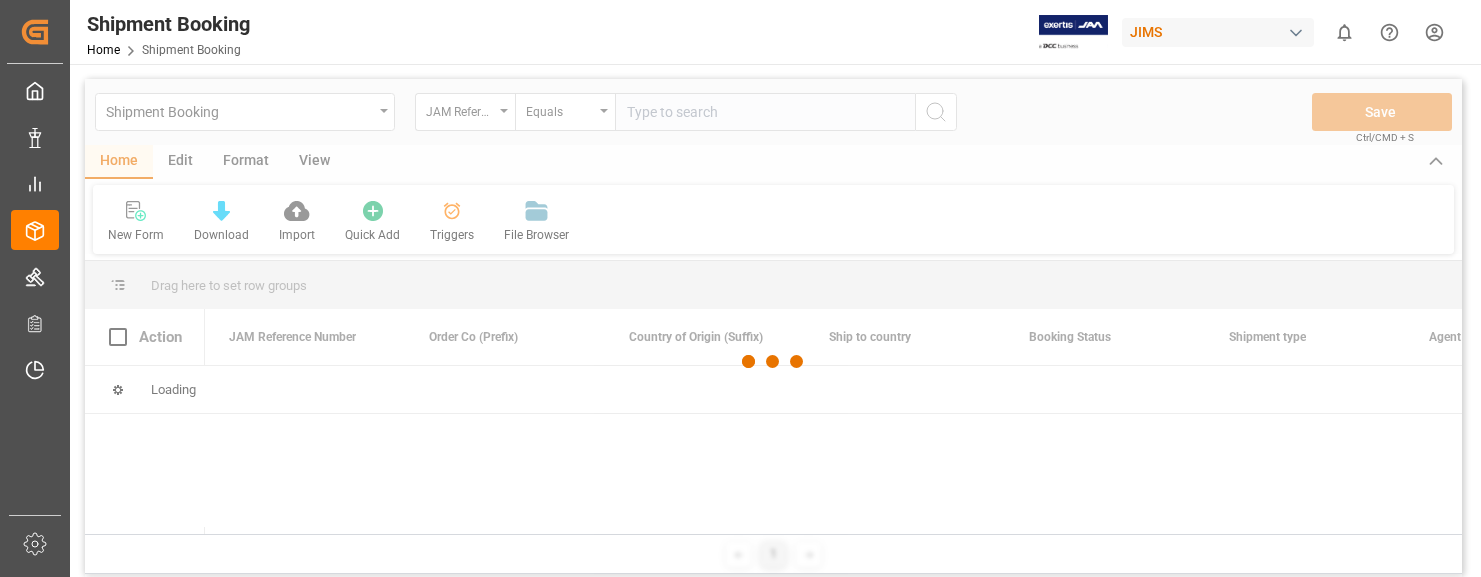 click at bounding box center [773, 361] 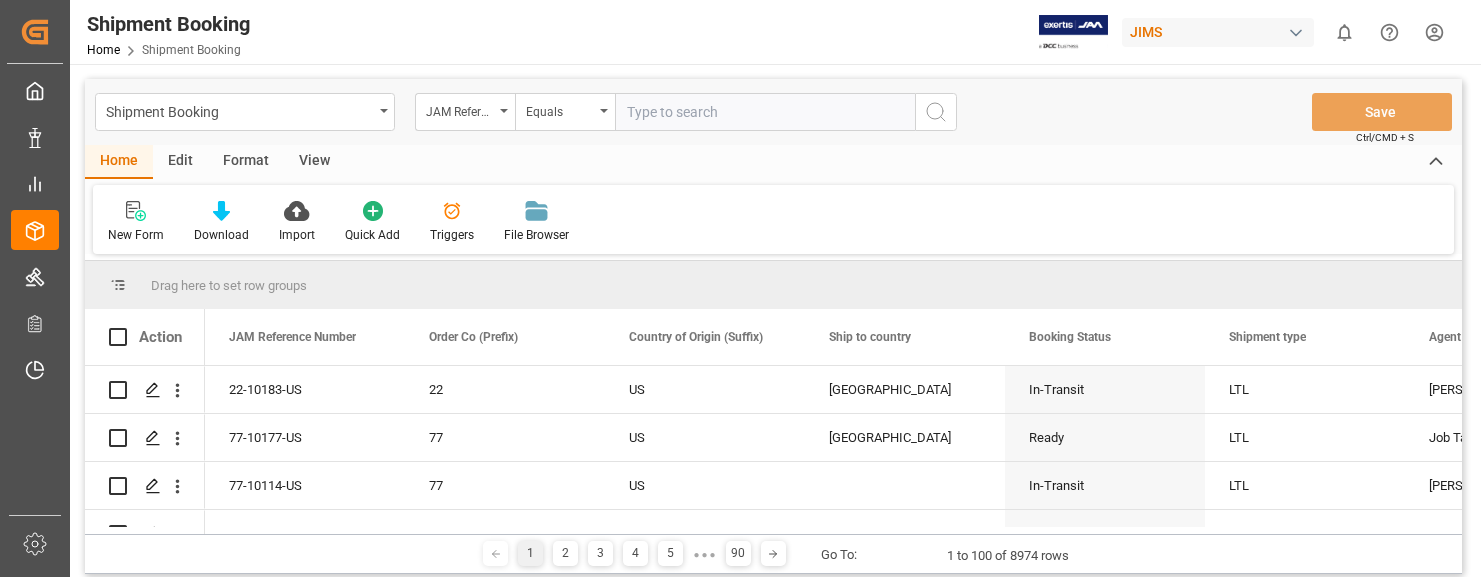 click at bounding box center (765, 112) 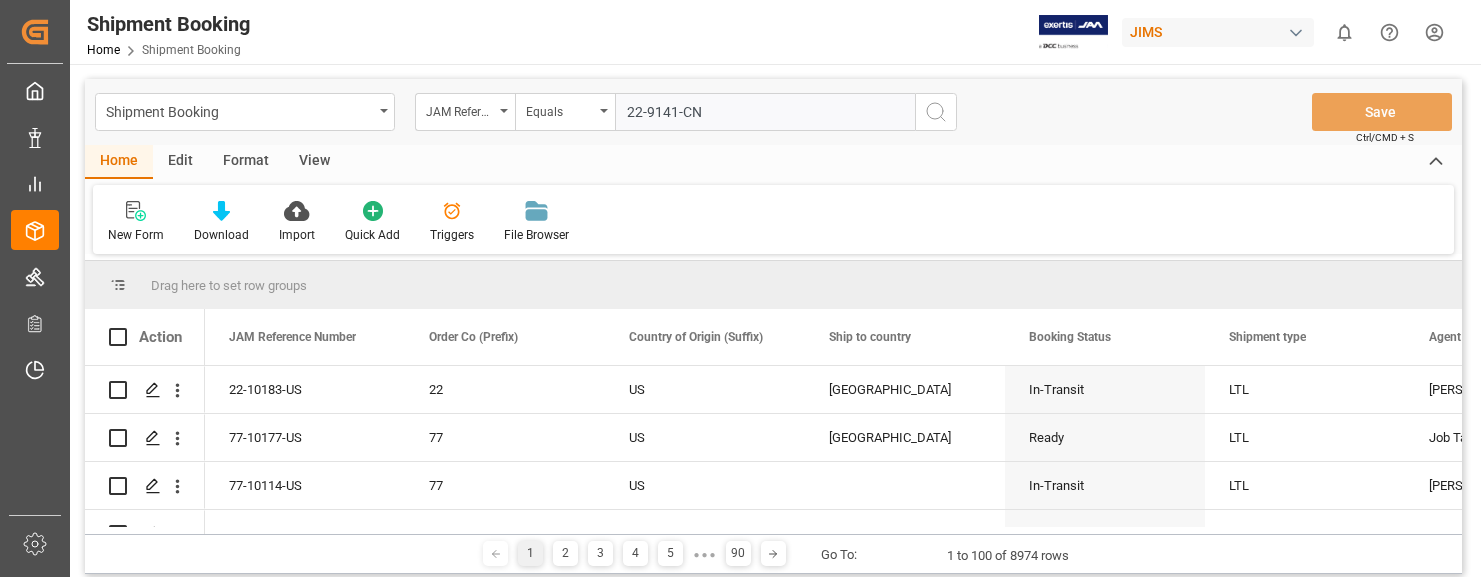 type on "22-9141-CN" 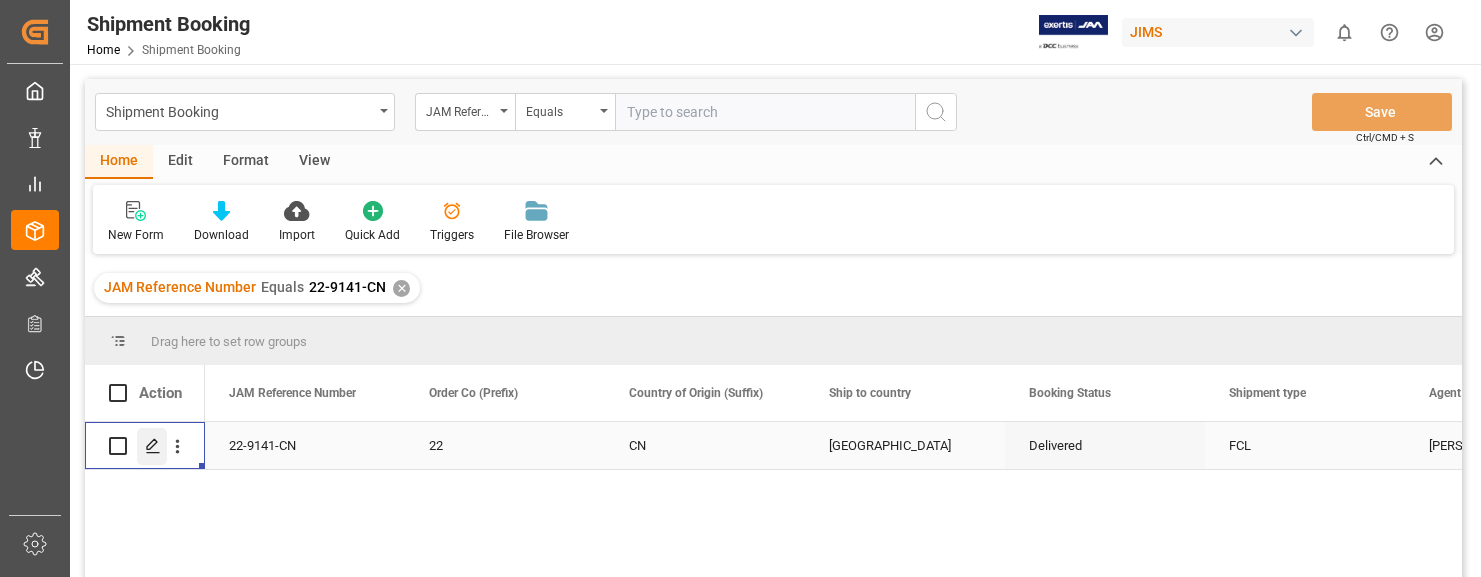 click 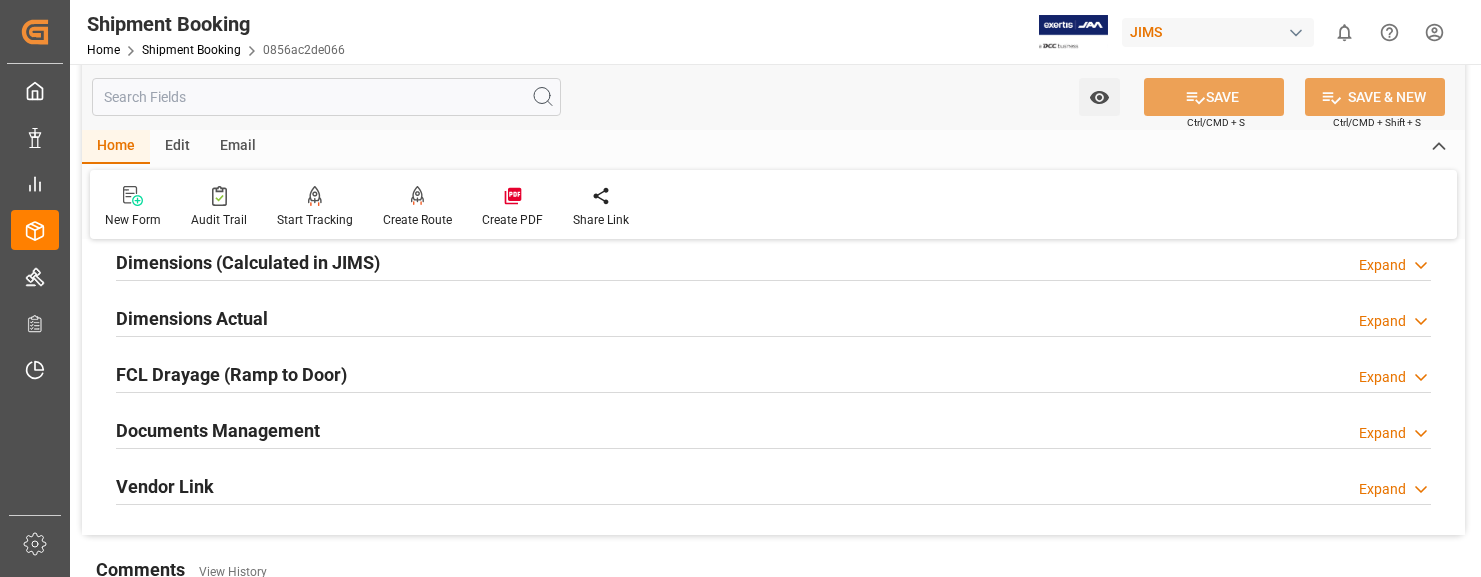 scroll, scrollTop: 500, scrollLeft: 0, axis: vertical 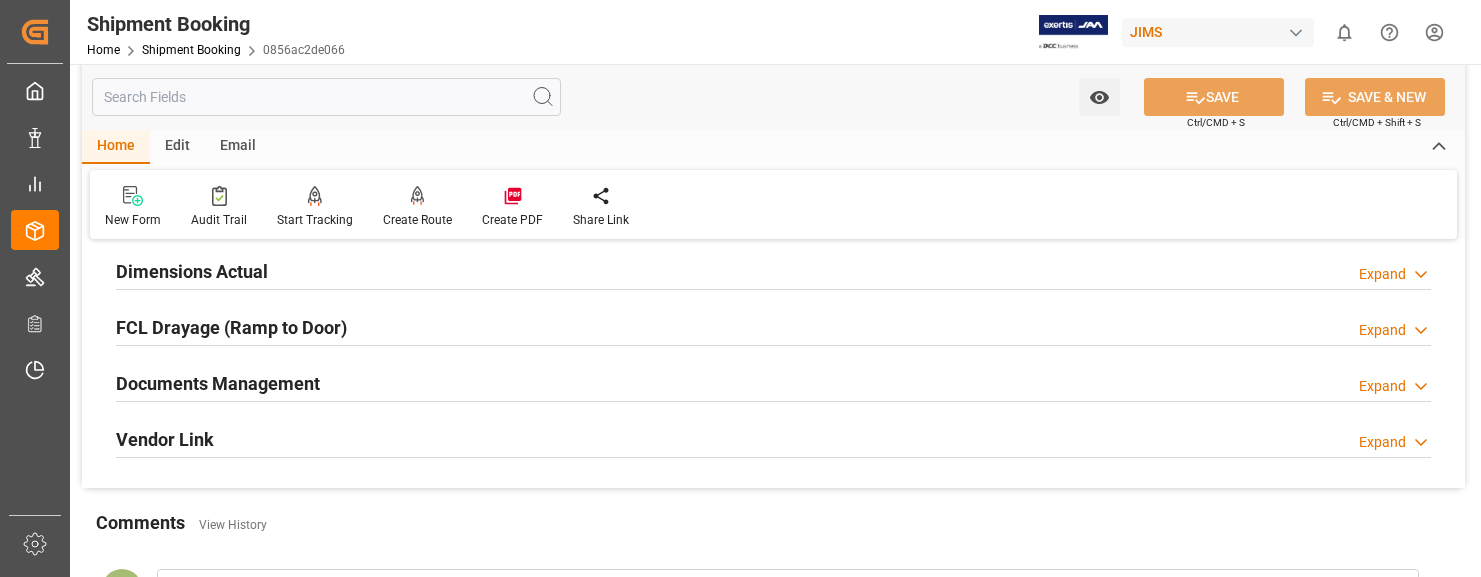 click on "Expand" at bounding box center [1382, 386] 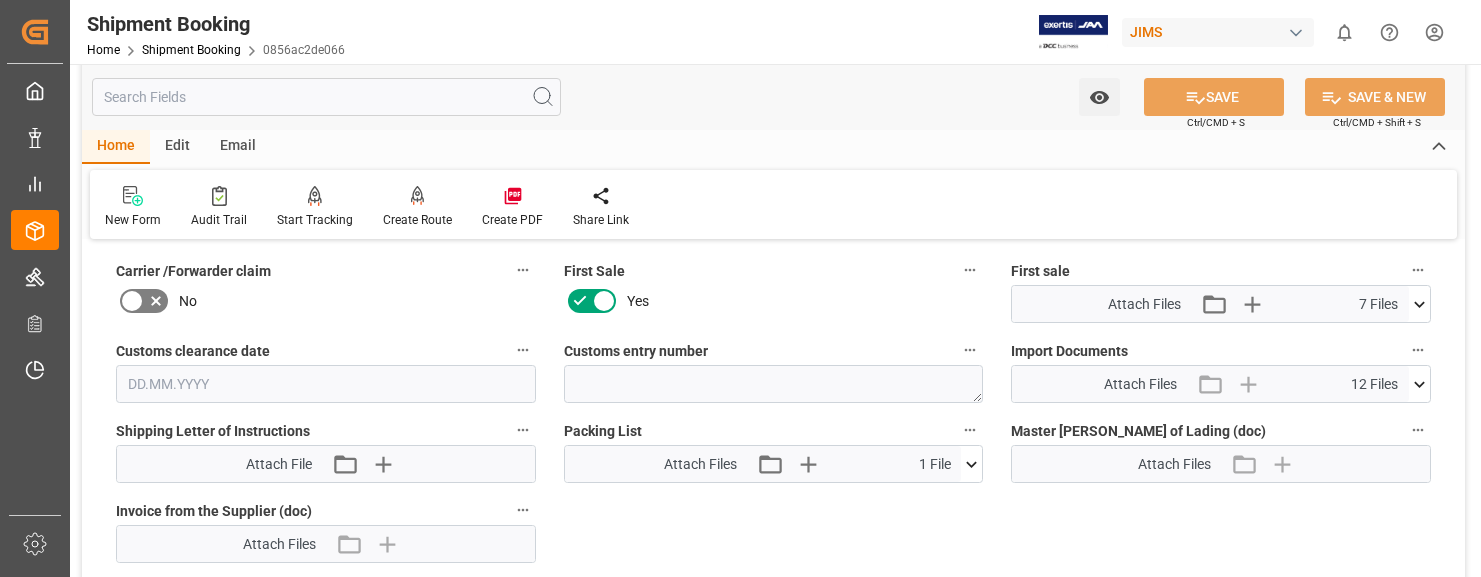 scroll, scrollTop: 900, scrollLeft: 0, axis: vertical 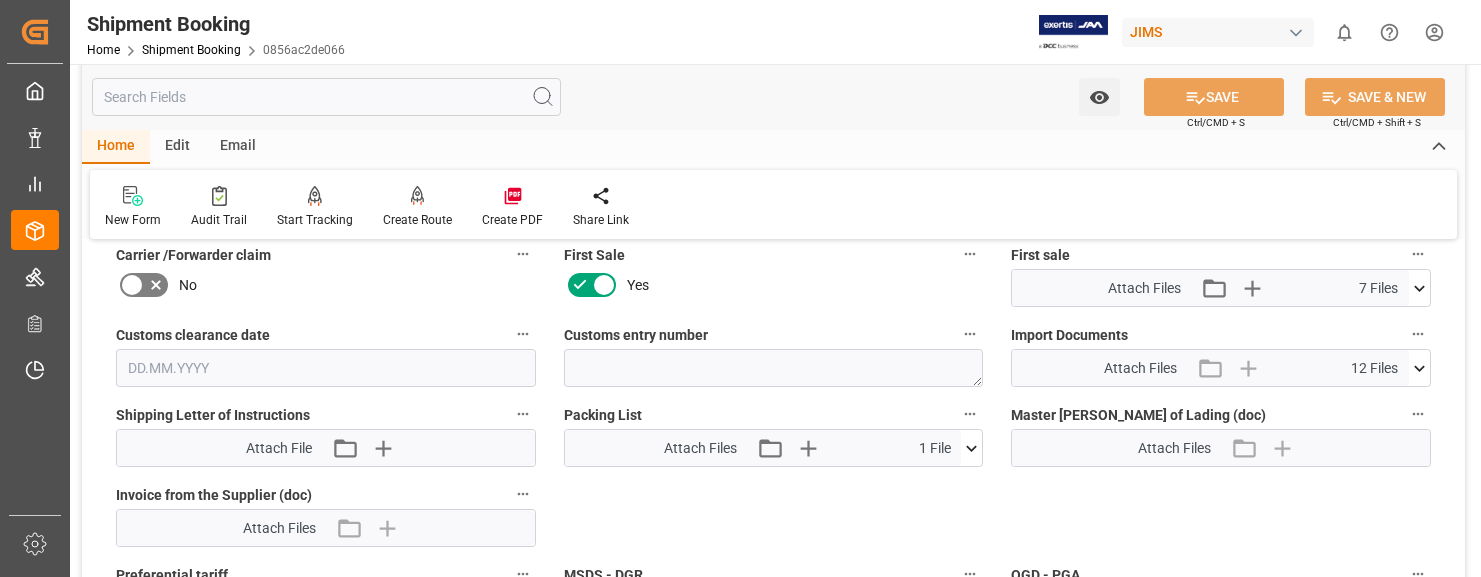 click 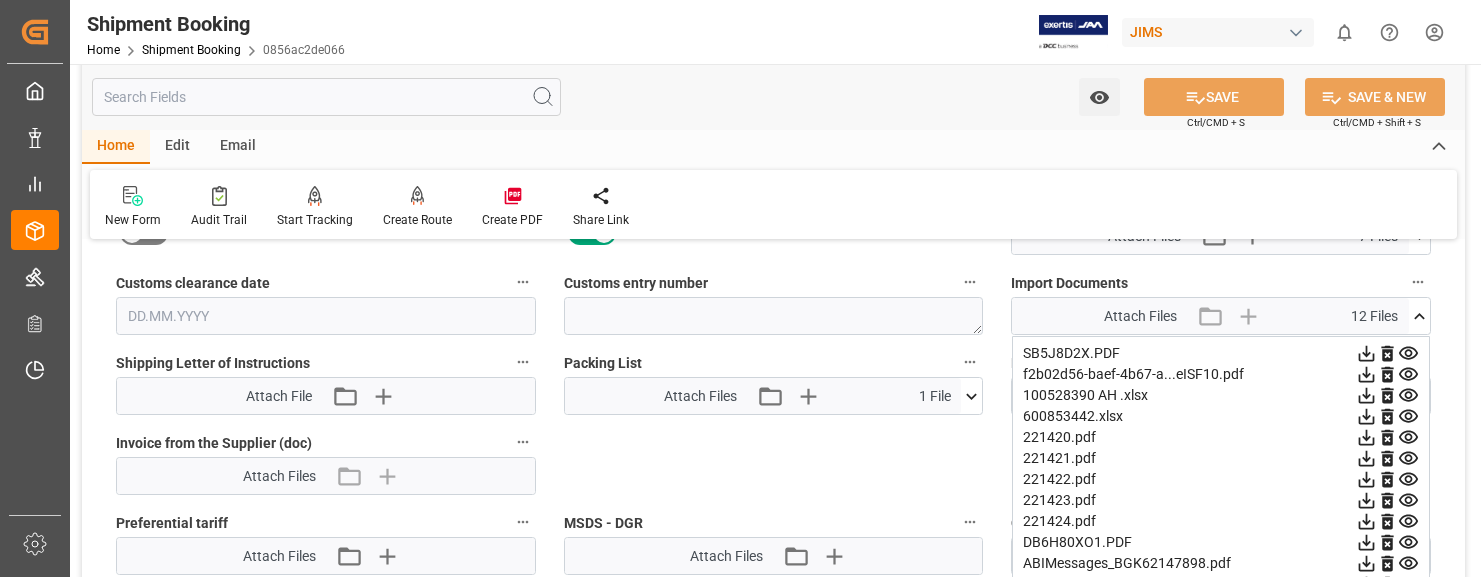 scroll, scrollTop: 1000, scrollLeft: 0, axis: vertical 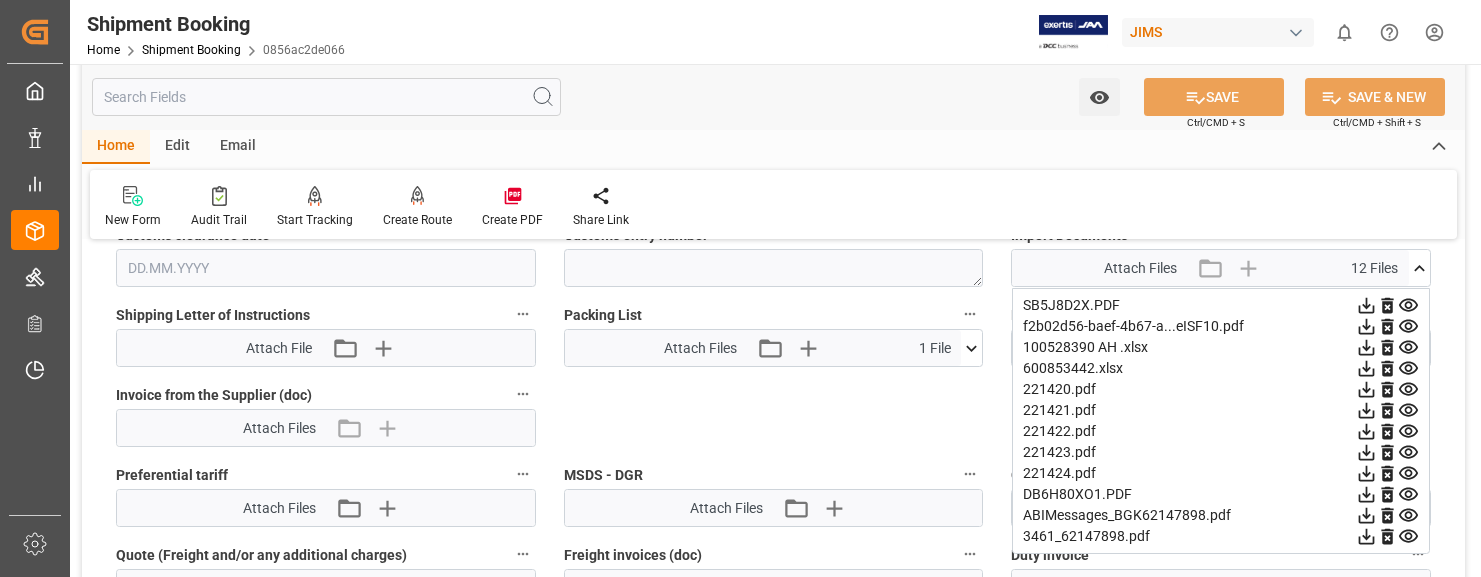 click 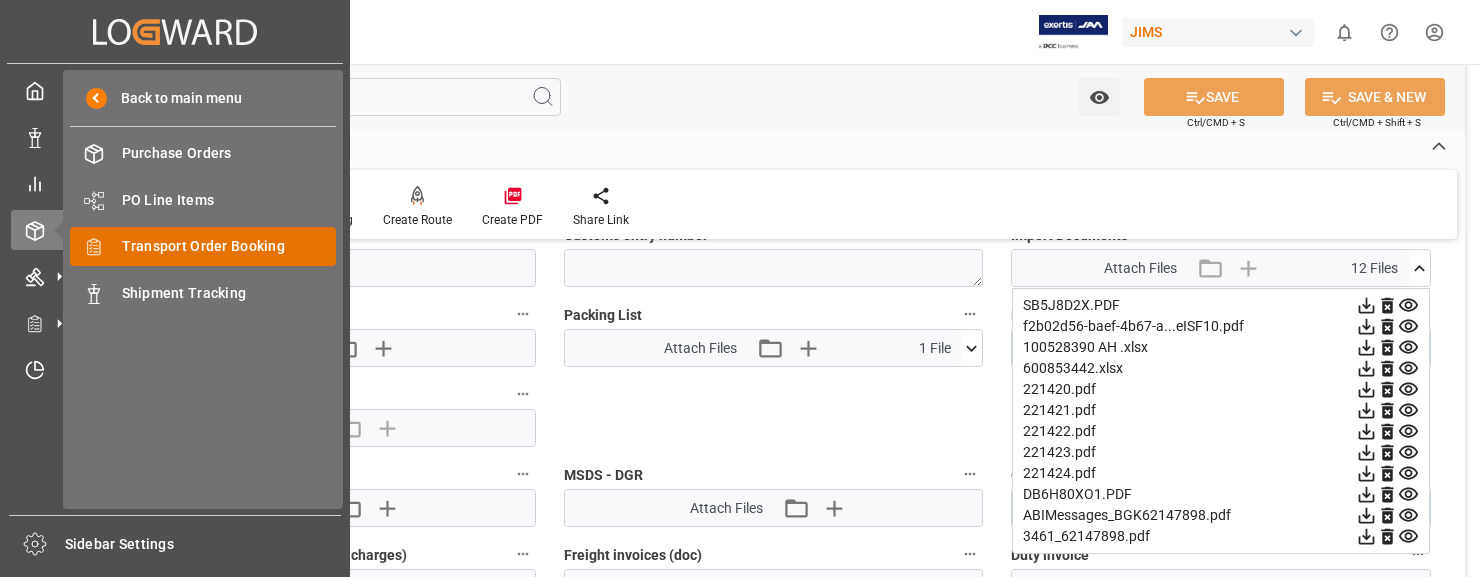 click on "Transport Order Booking" at bounding box center [229, 246] 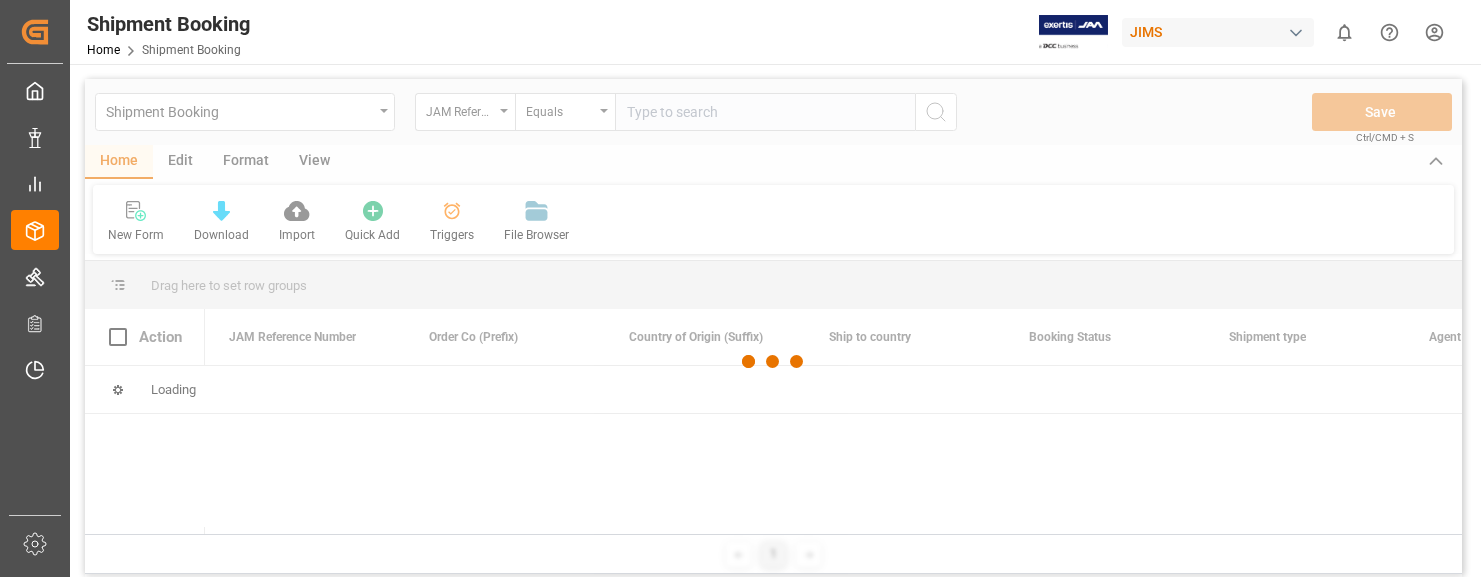 click at bounding box center [773, 361] 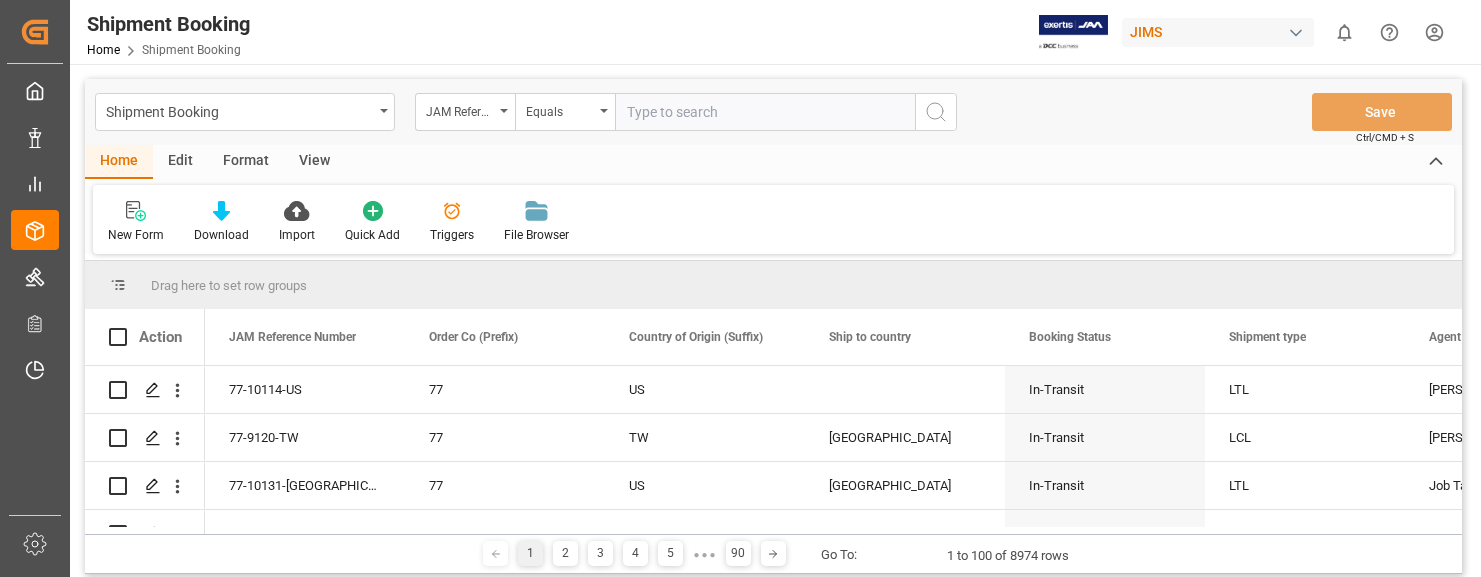 click at bounding box center (765, 112) 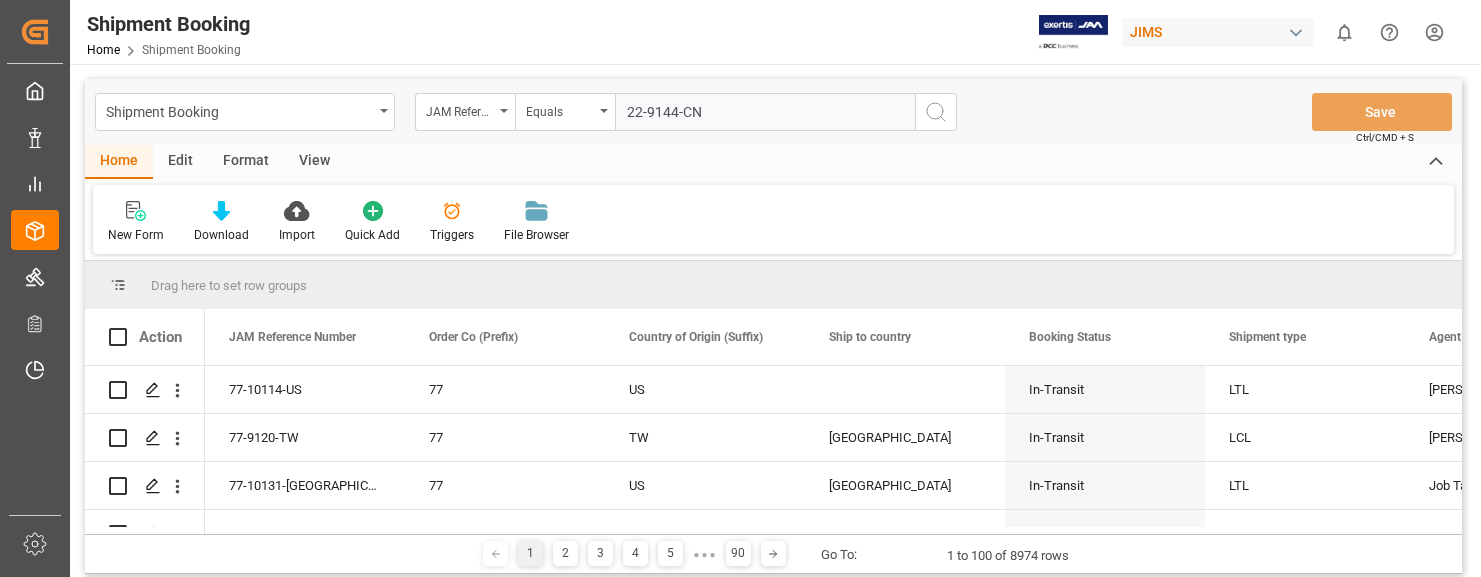 type on "22-9144-CN" 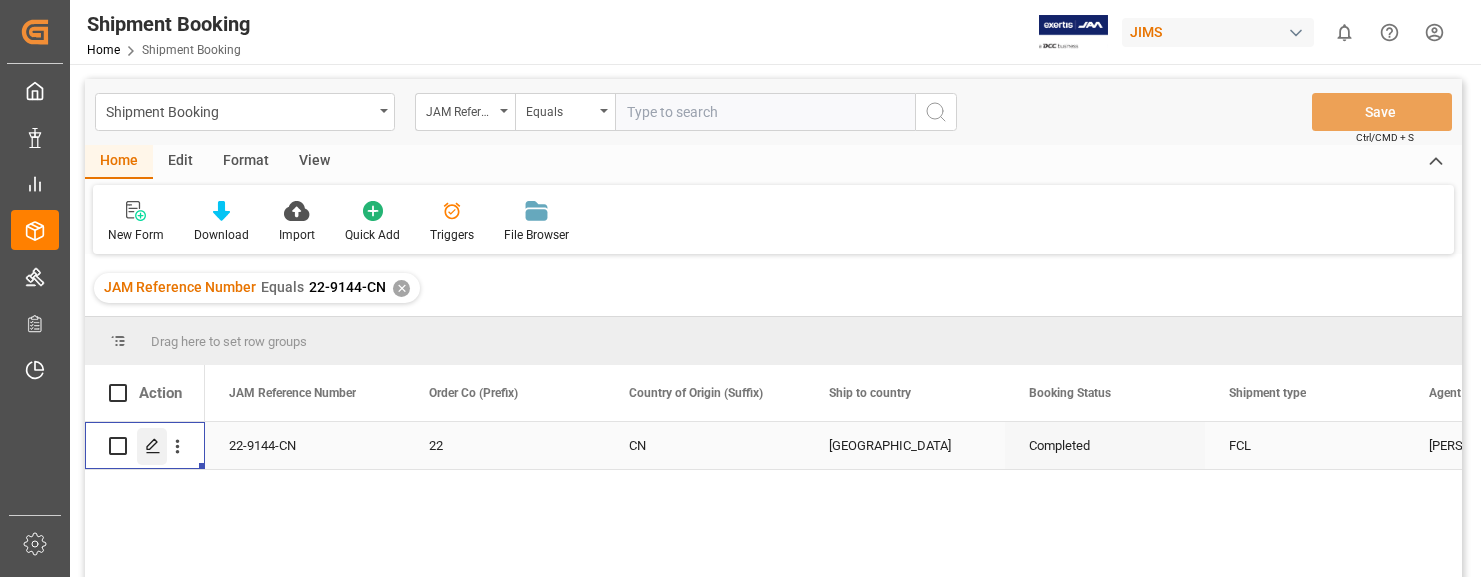 click 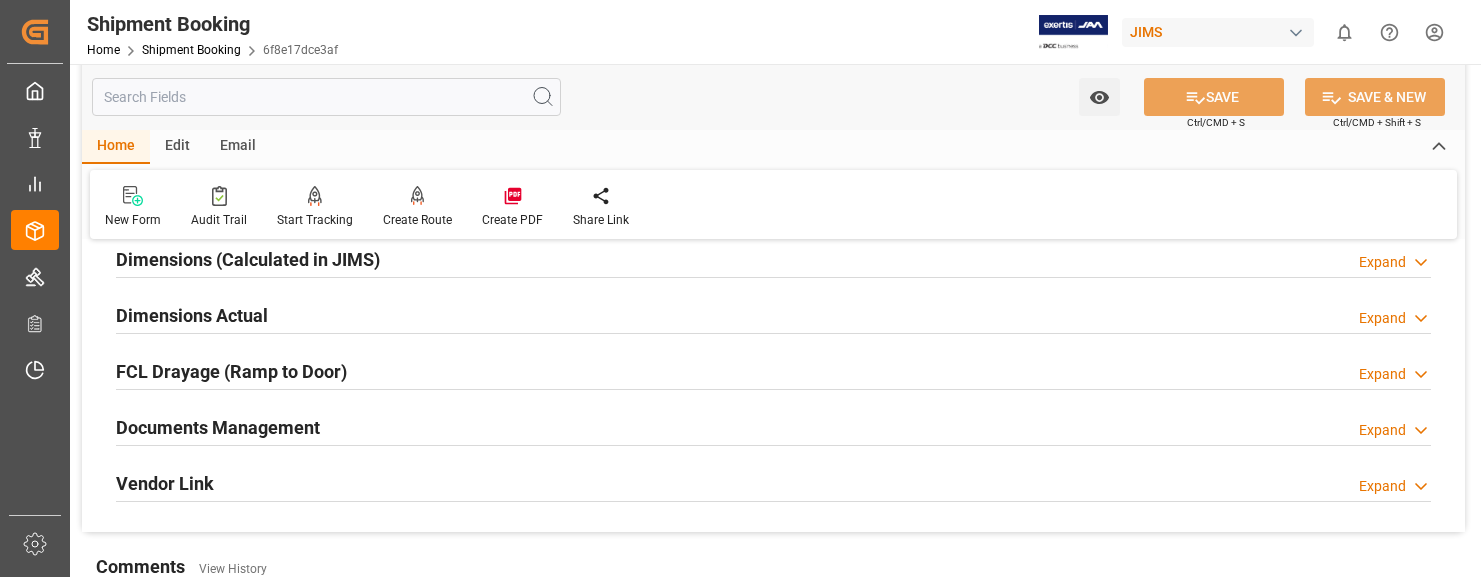 scroll, scrollTop: 500, scrollLeft: 0, axis: vertical 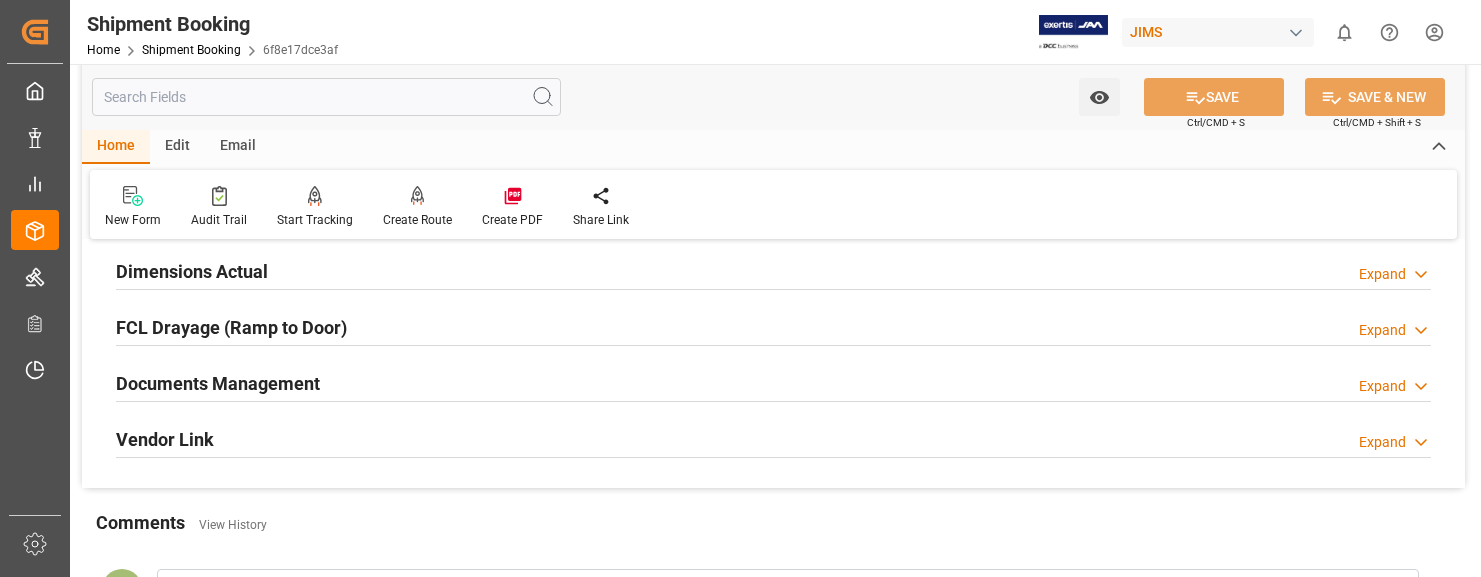 click on "Expand" at bounding box center (1382, 386) 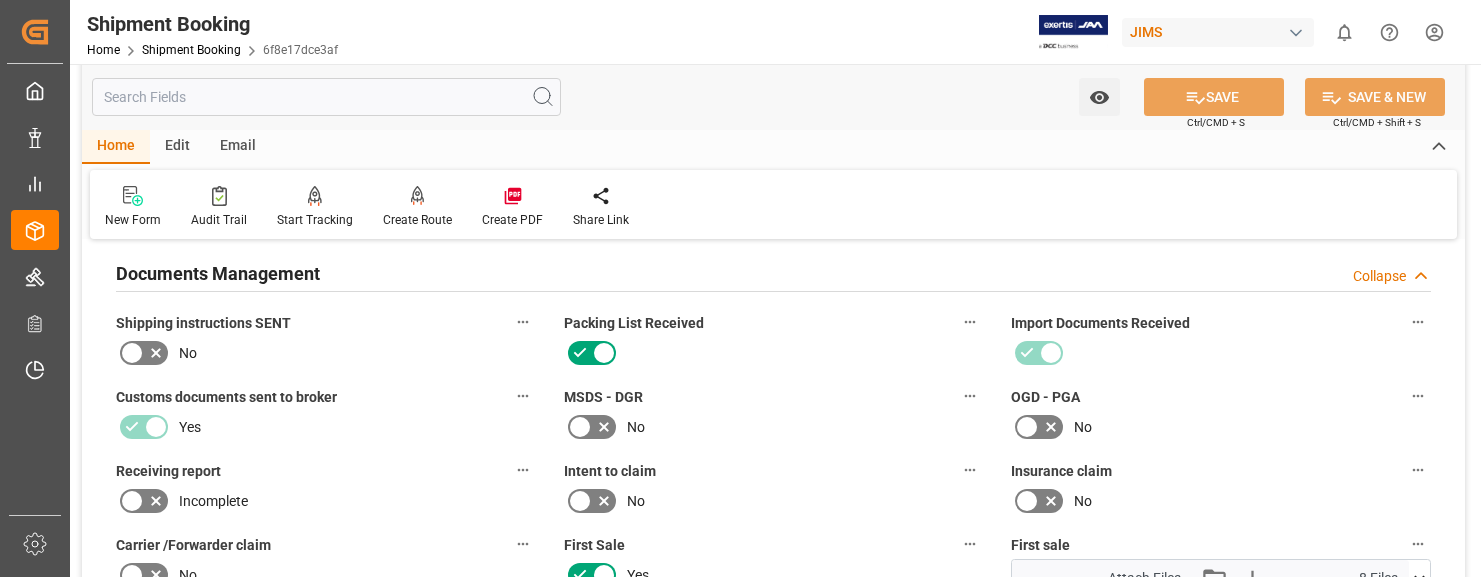 scroll, scrollTop: 900, scrollLeft: 0, axis: vertical 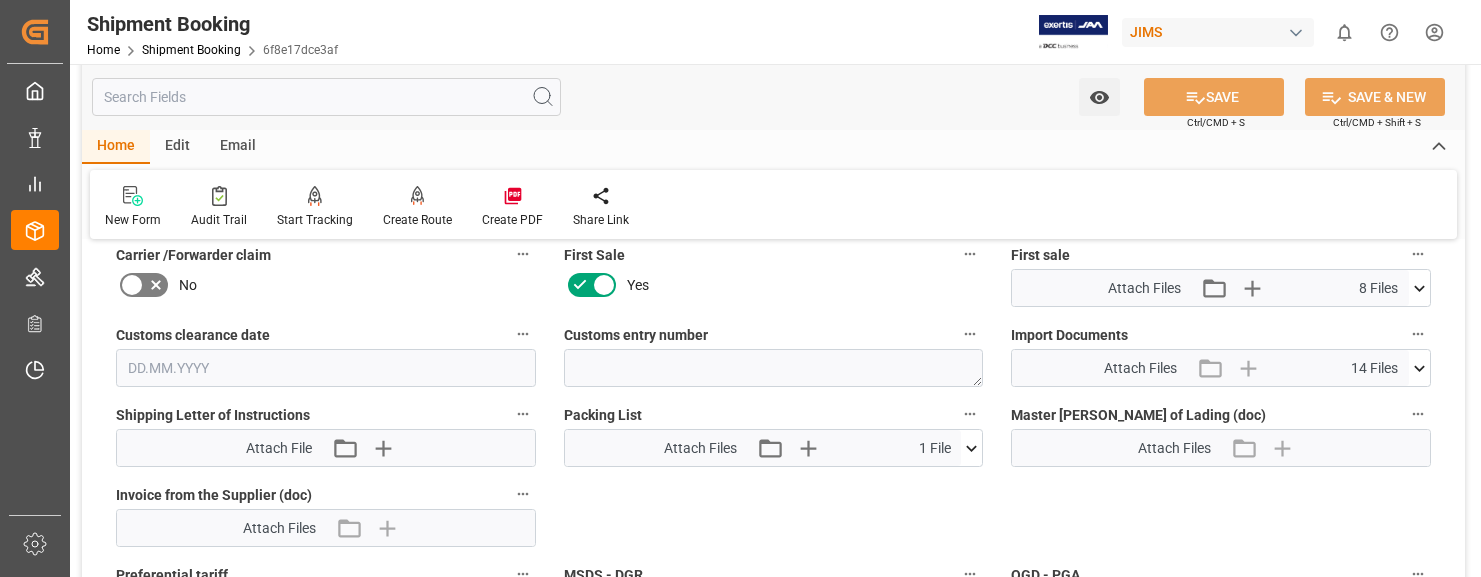 click 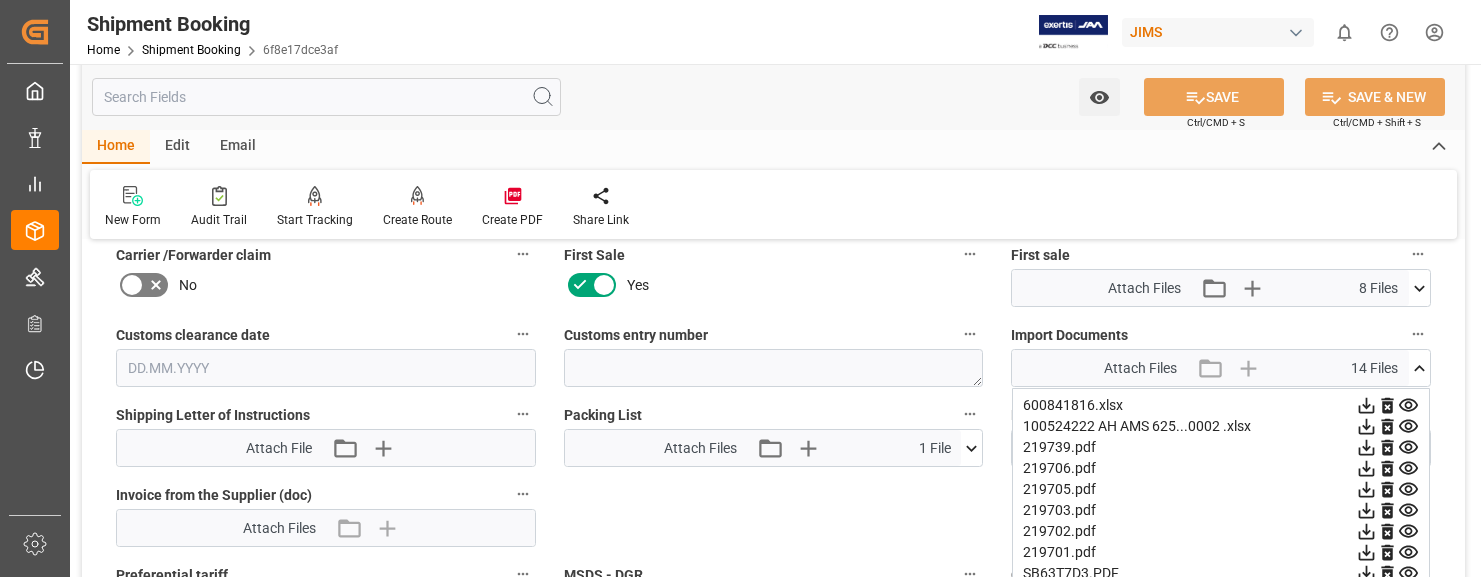 click 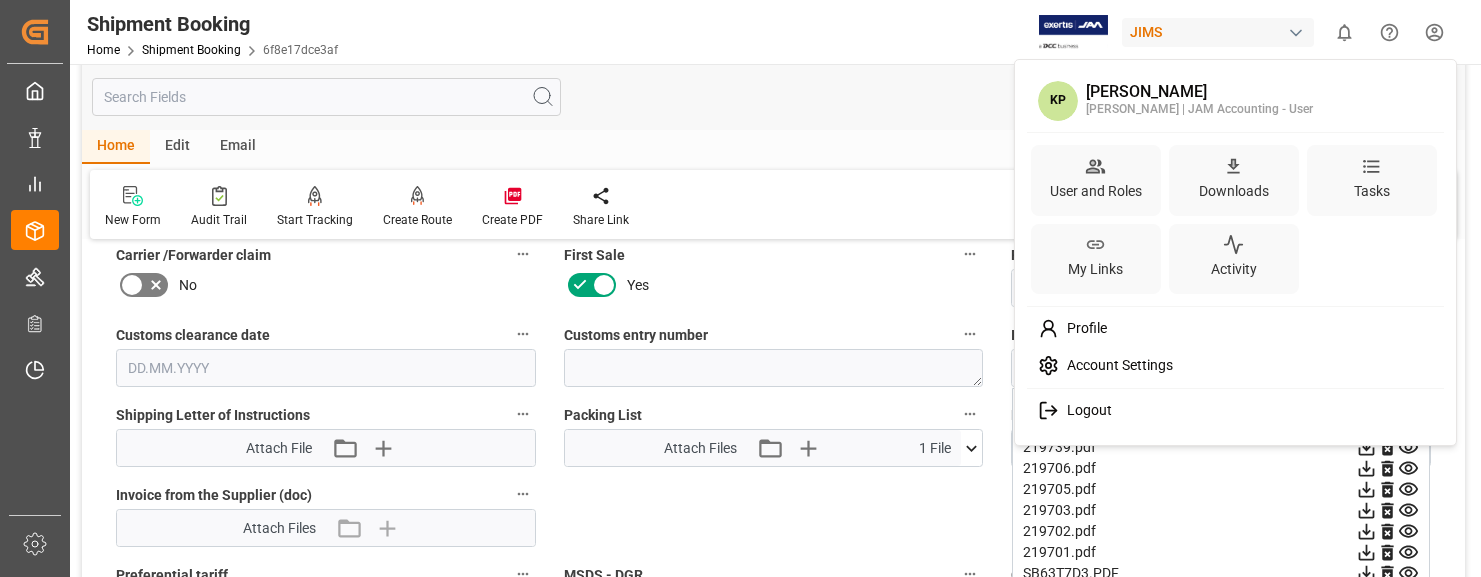 click on "Logout" at bounding box center [1085, 411] 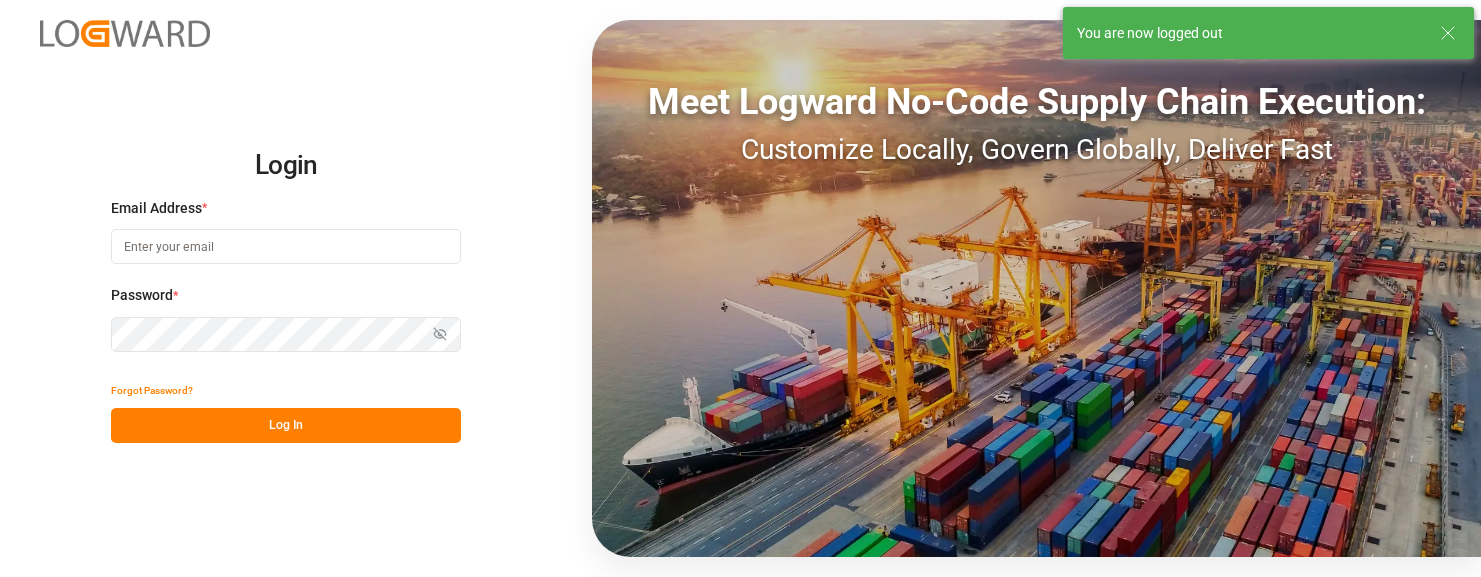 type on "[PERSON_NAME][EMAIL_ADDRESS][PERSON_NAME][DOMAIN_NAME]" 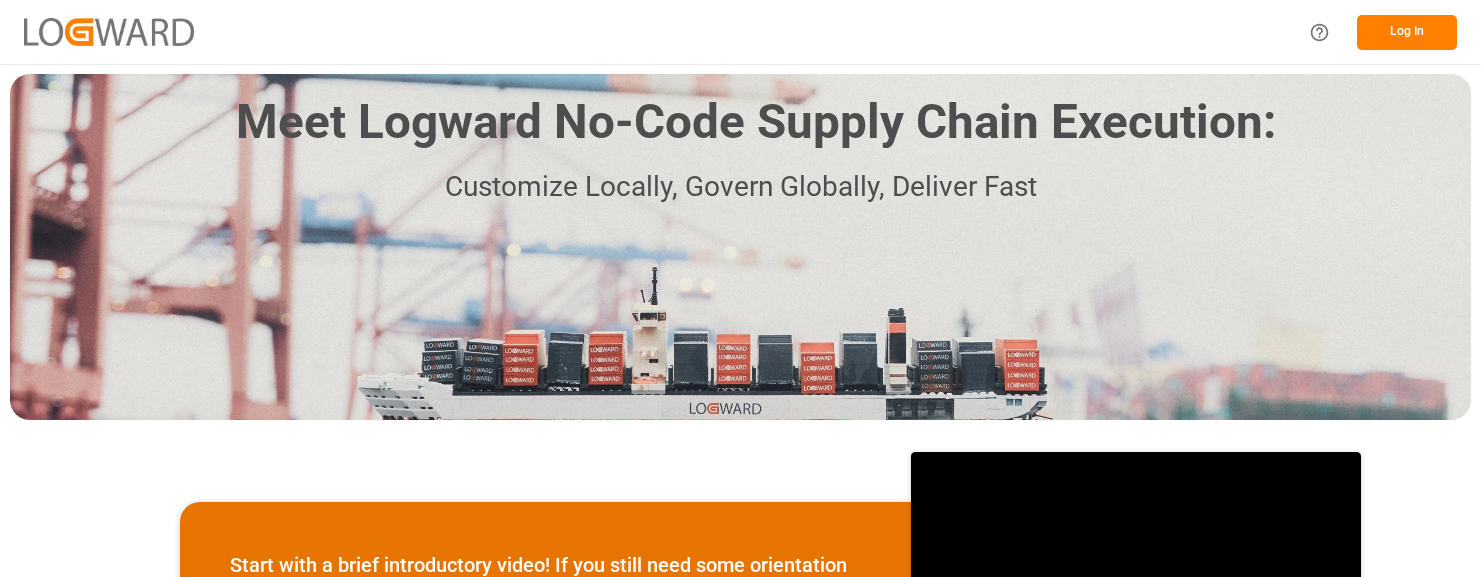scroll, scrollTop: 0, scrollLeft: 0, axis: both 